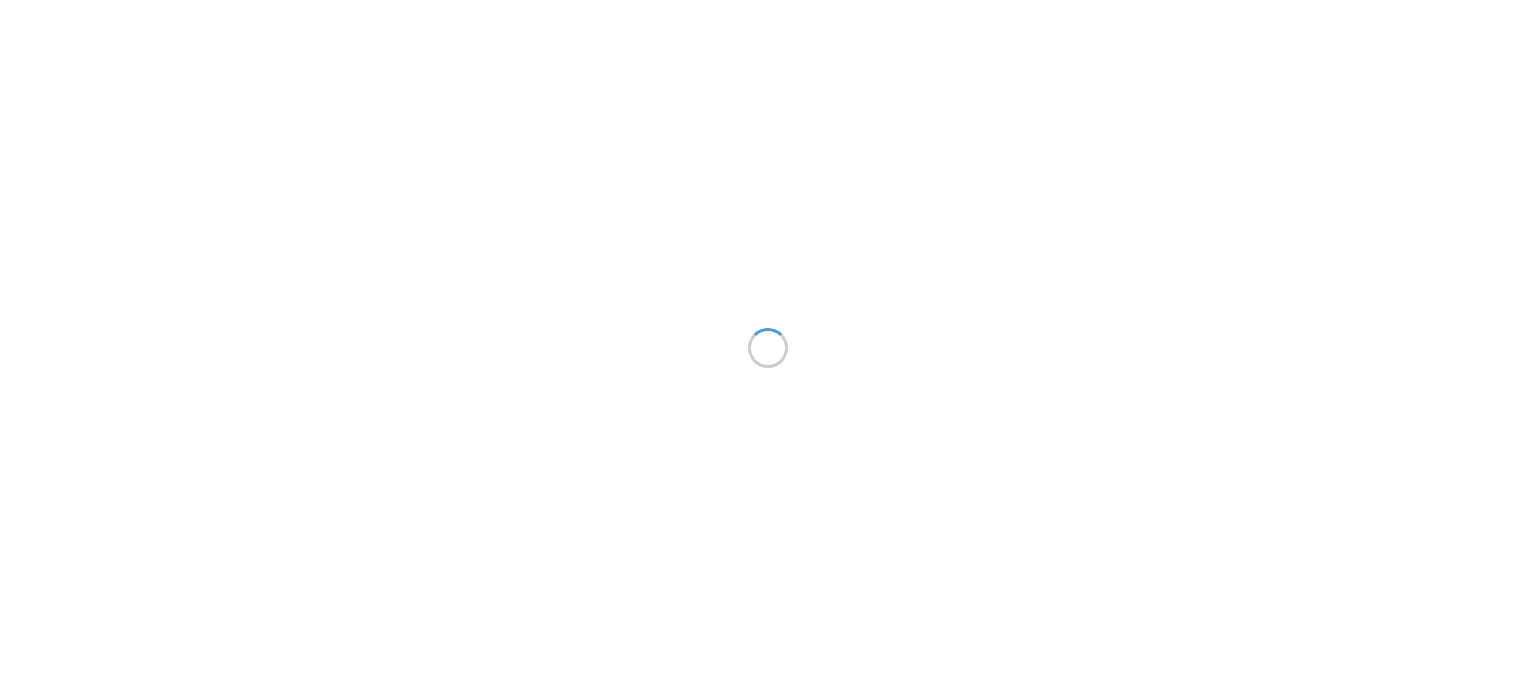 scroll, scrollTop: 0, scrollLeft: 0, axis: both 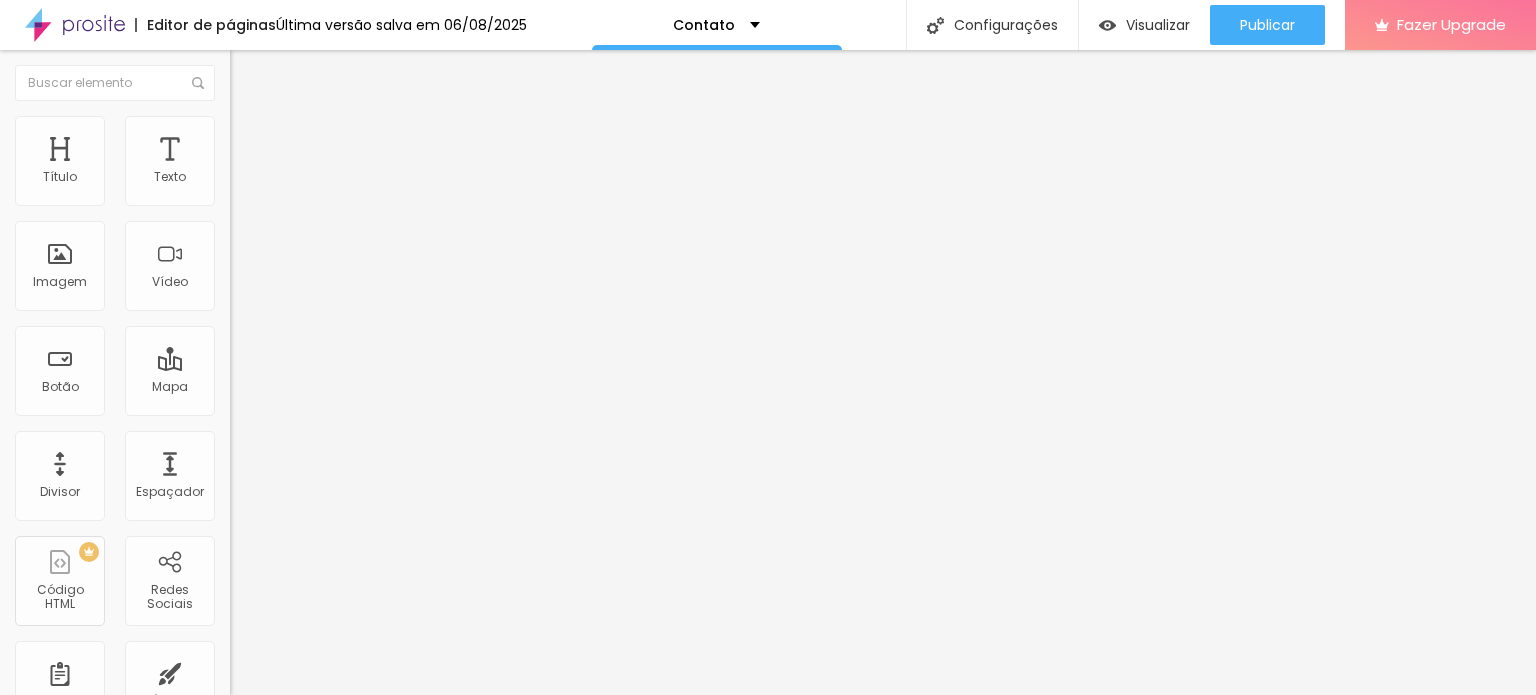 click on "Alboom Brasil" at bounding box center [350, 178] 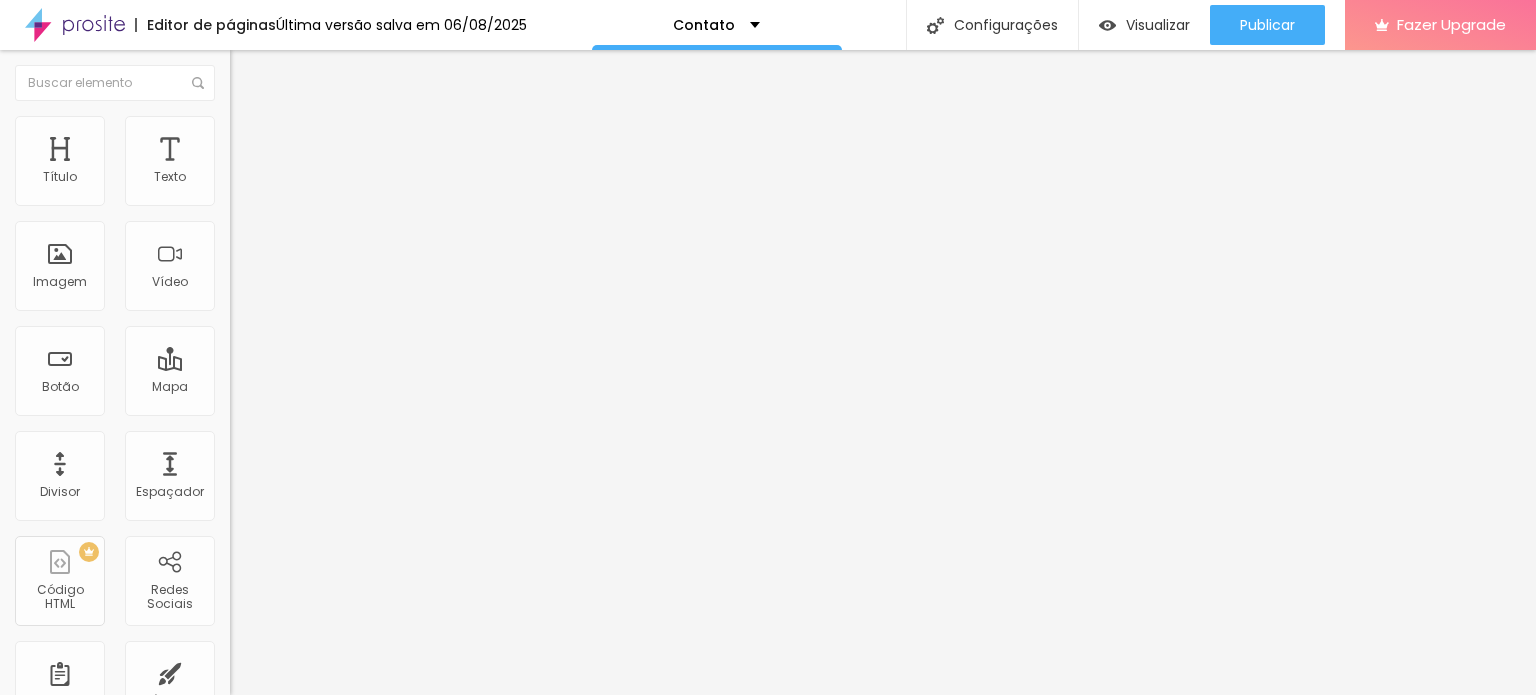 click at bounding box center [253, 73] 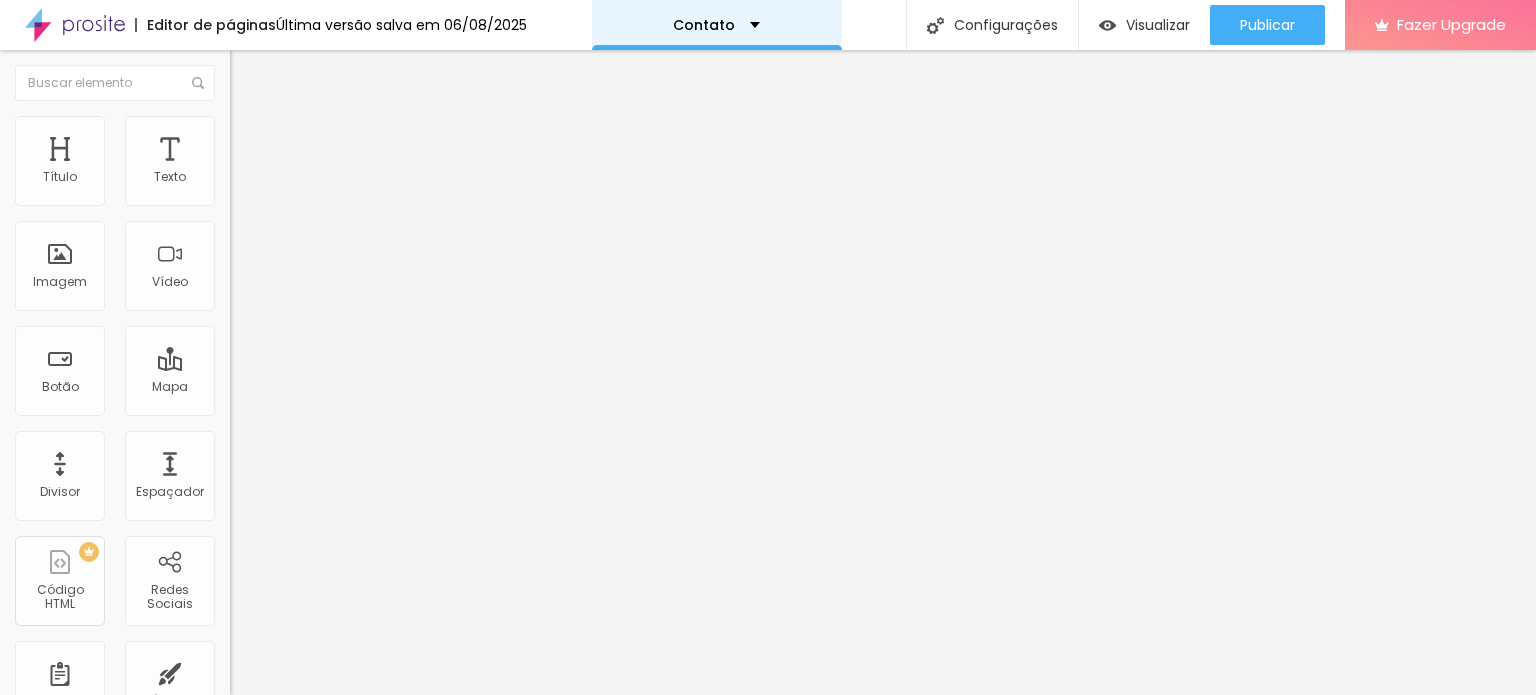 click on "Contato" at bounding box center (716, 25) 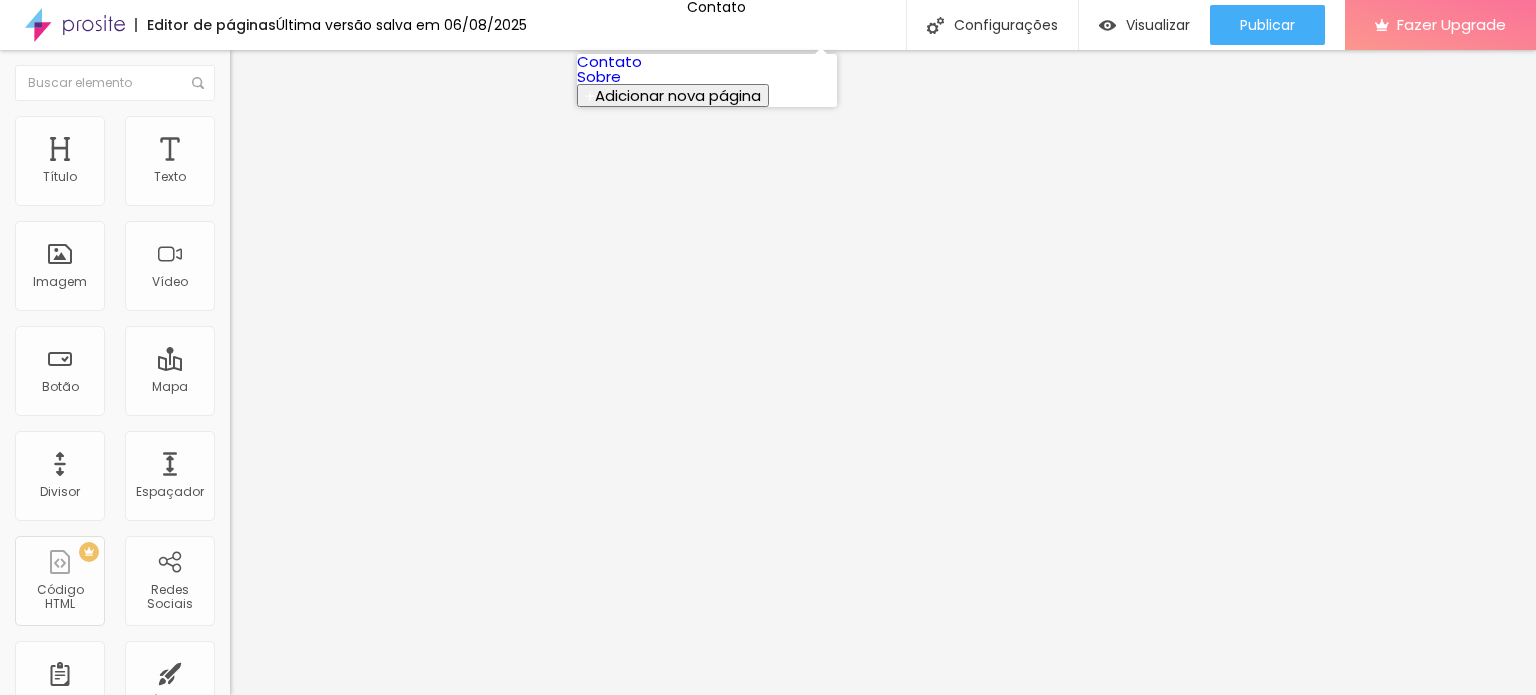 click on "Sobre" at bounding box center [599, 76] 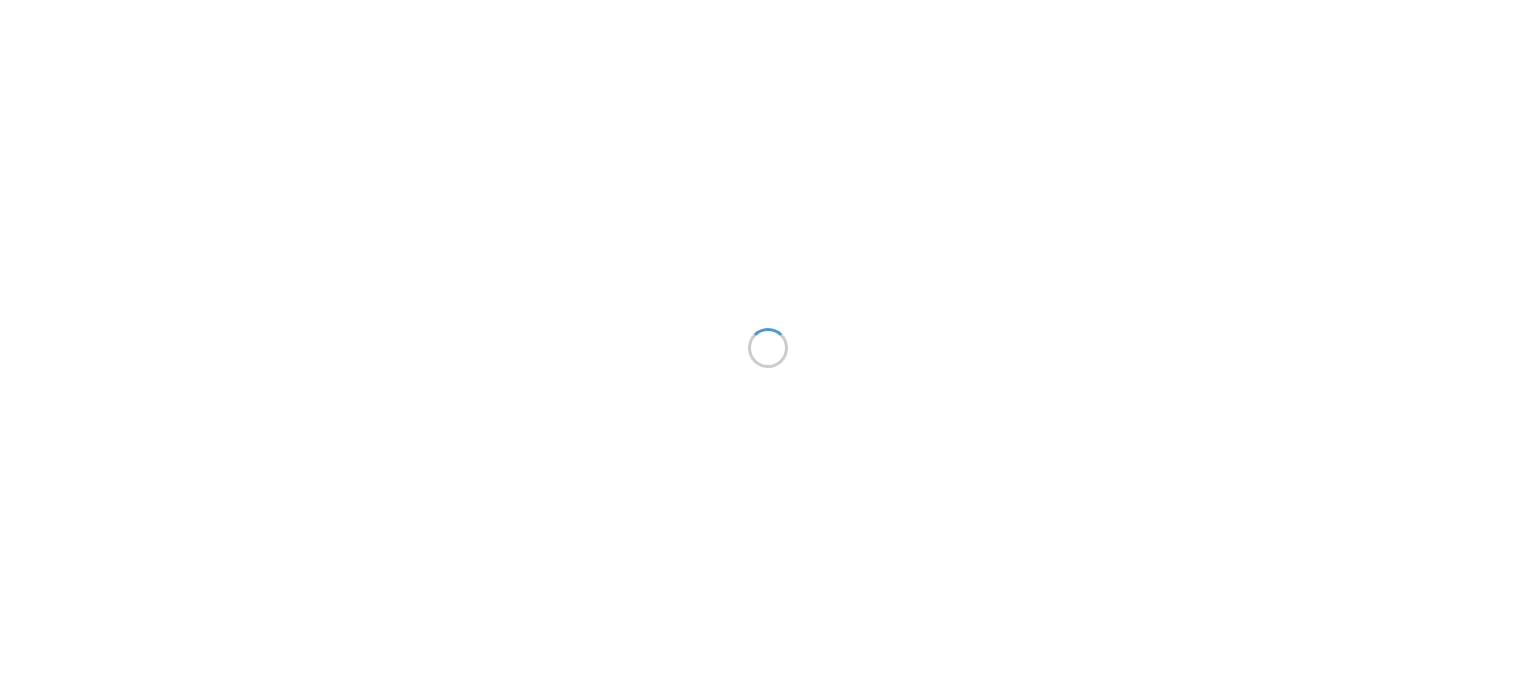 scroll, scrollTop: 0, scrollLeft: 0, axis: both 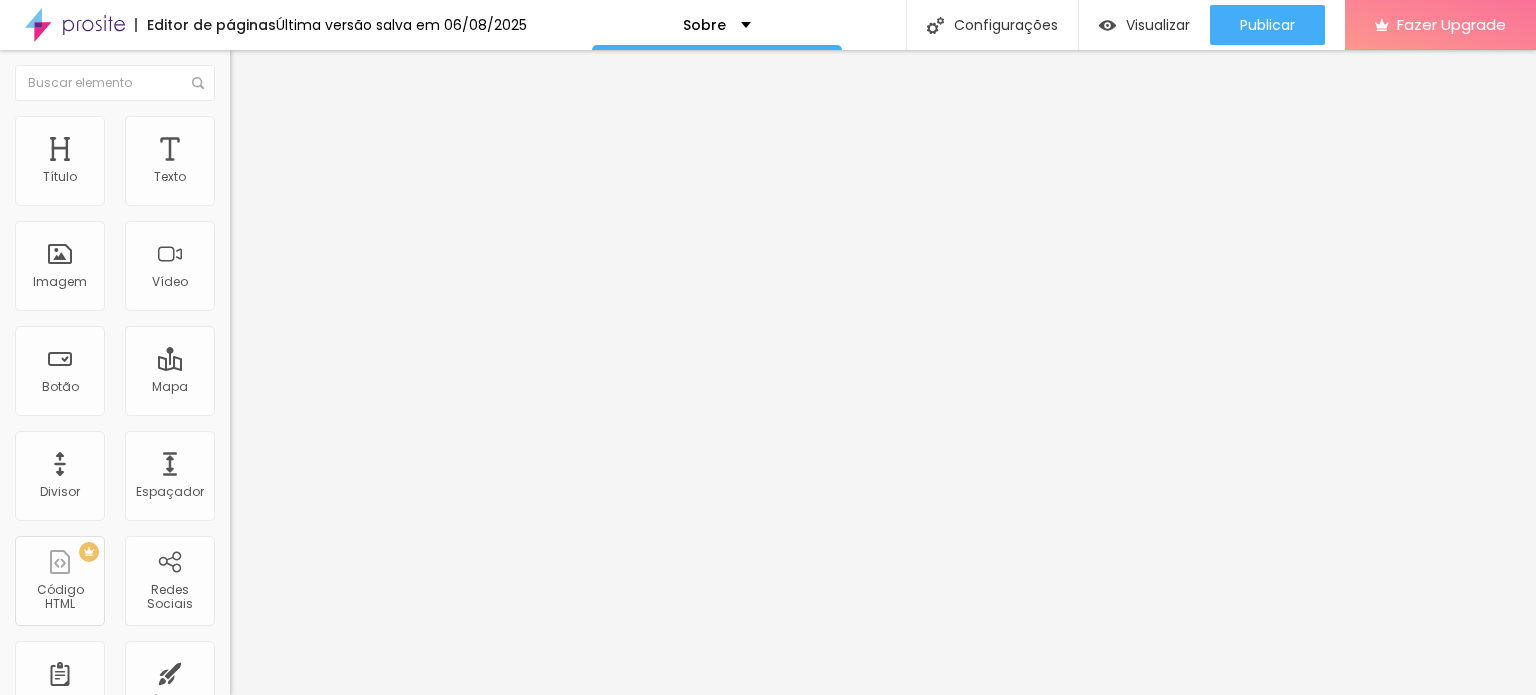click on "Trocar imagem" at bounding box center (284, 163) 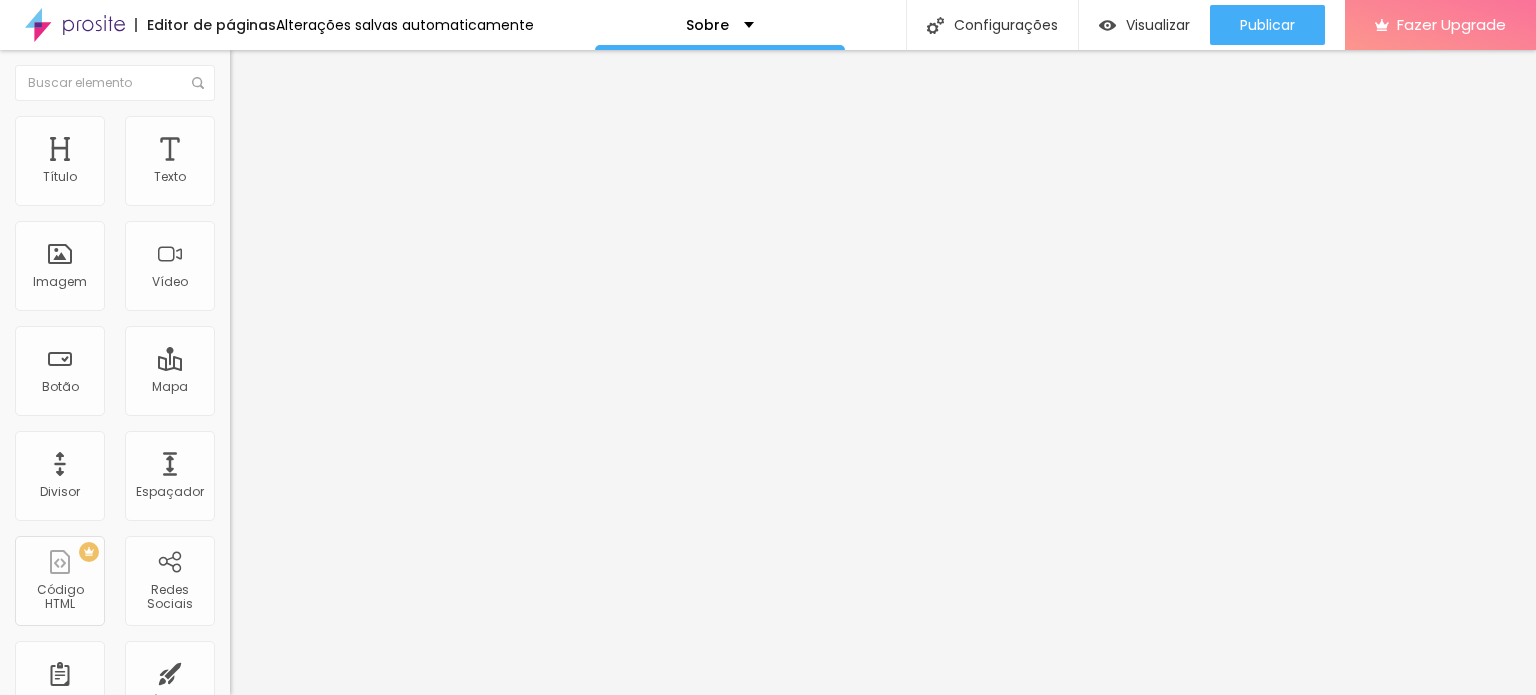 click on "Estilo" at bounding box center (345, 126) 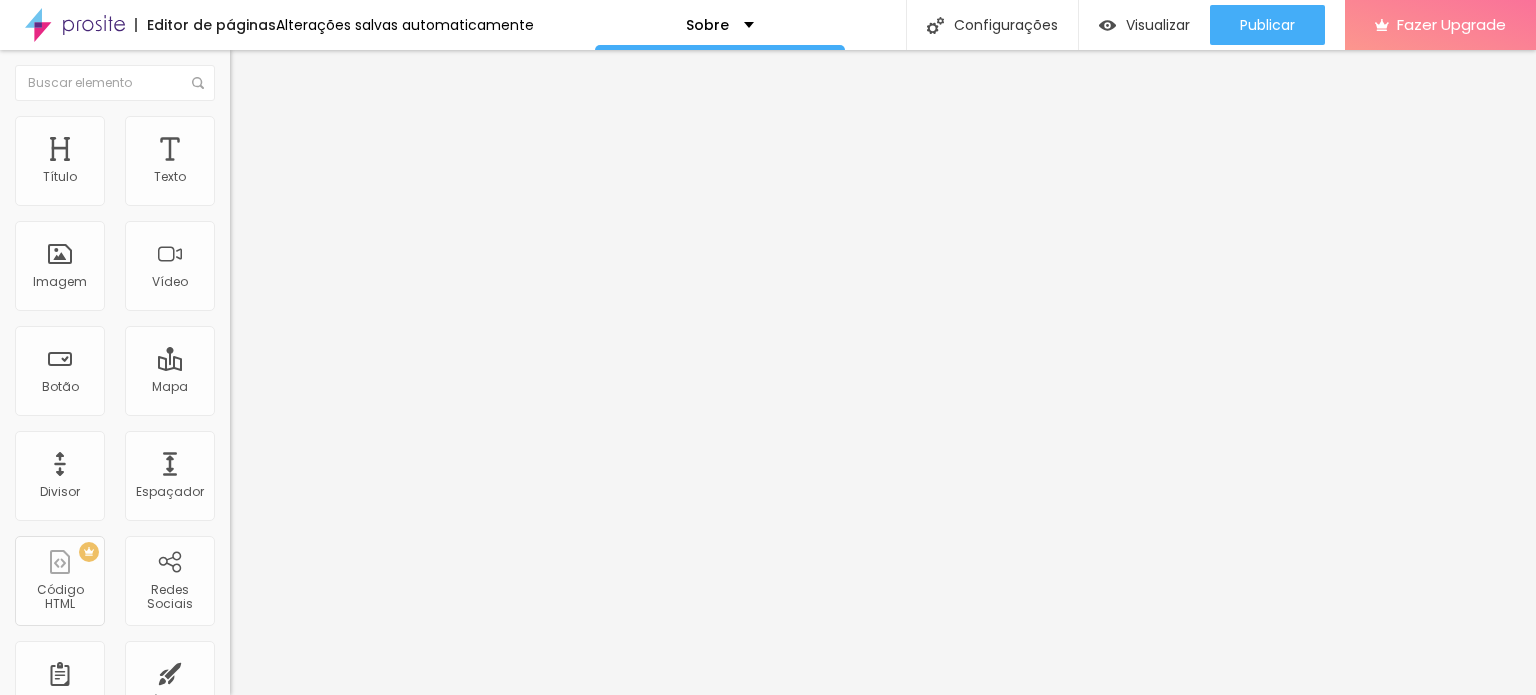 click at bounding box center [239, 145] 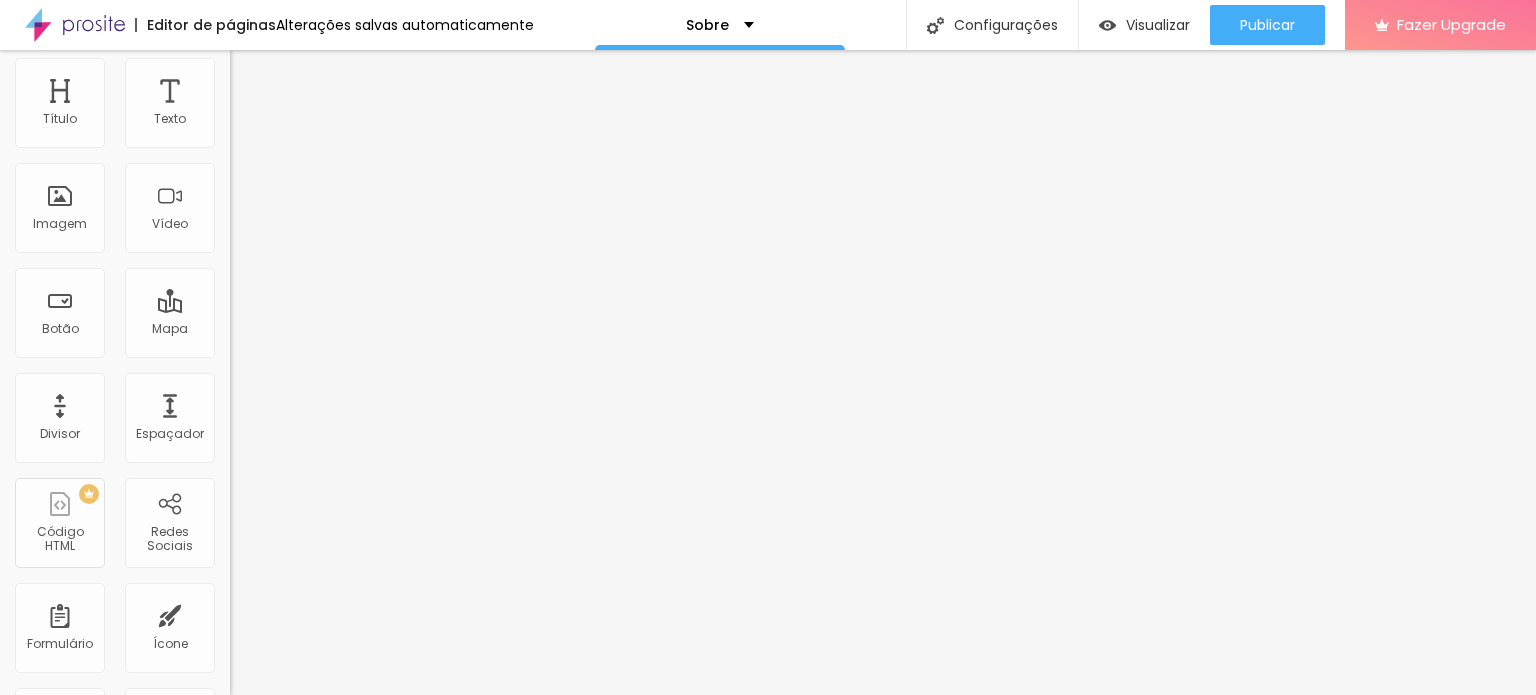 scroll, scrollTop: 0, scrollLeft: 0, axis: both 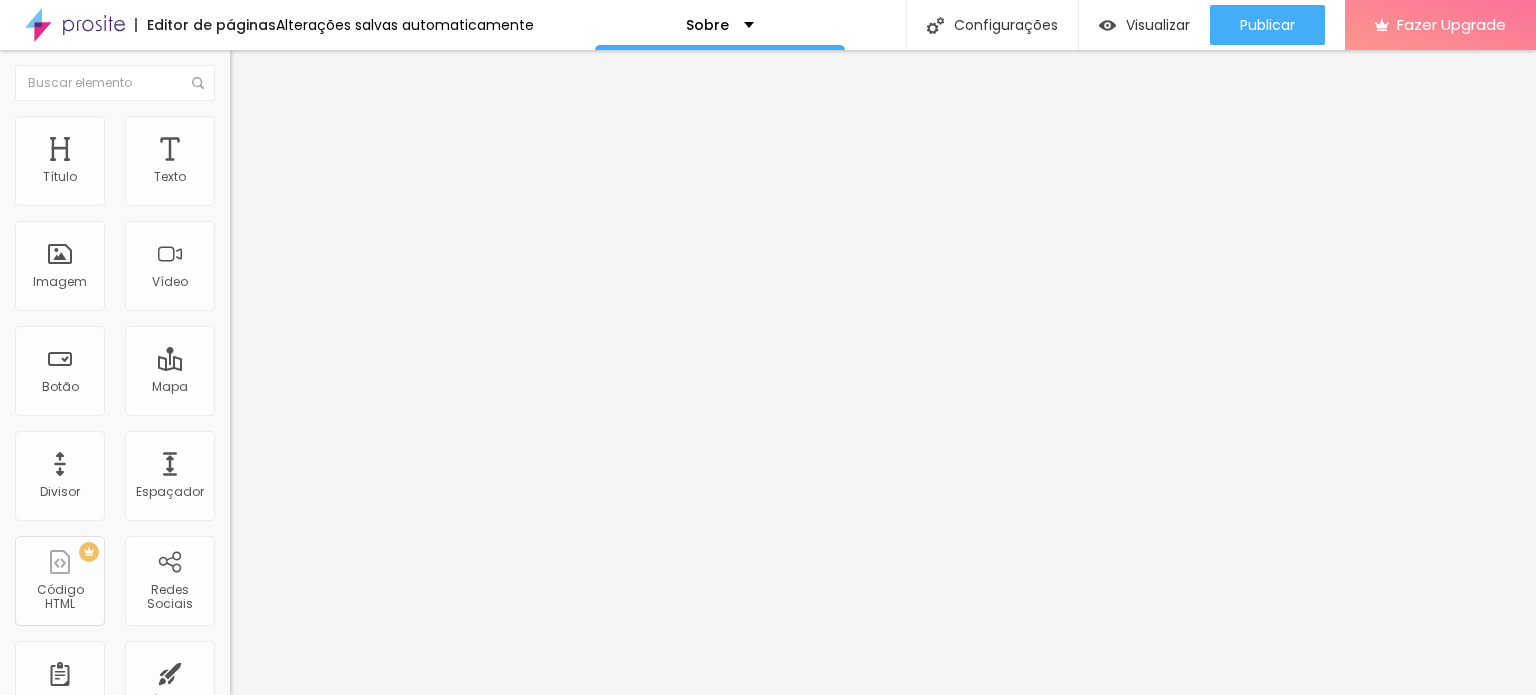 click at bounding box center (239, 105) 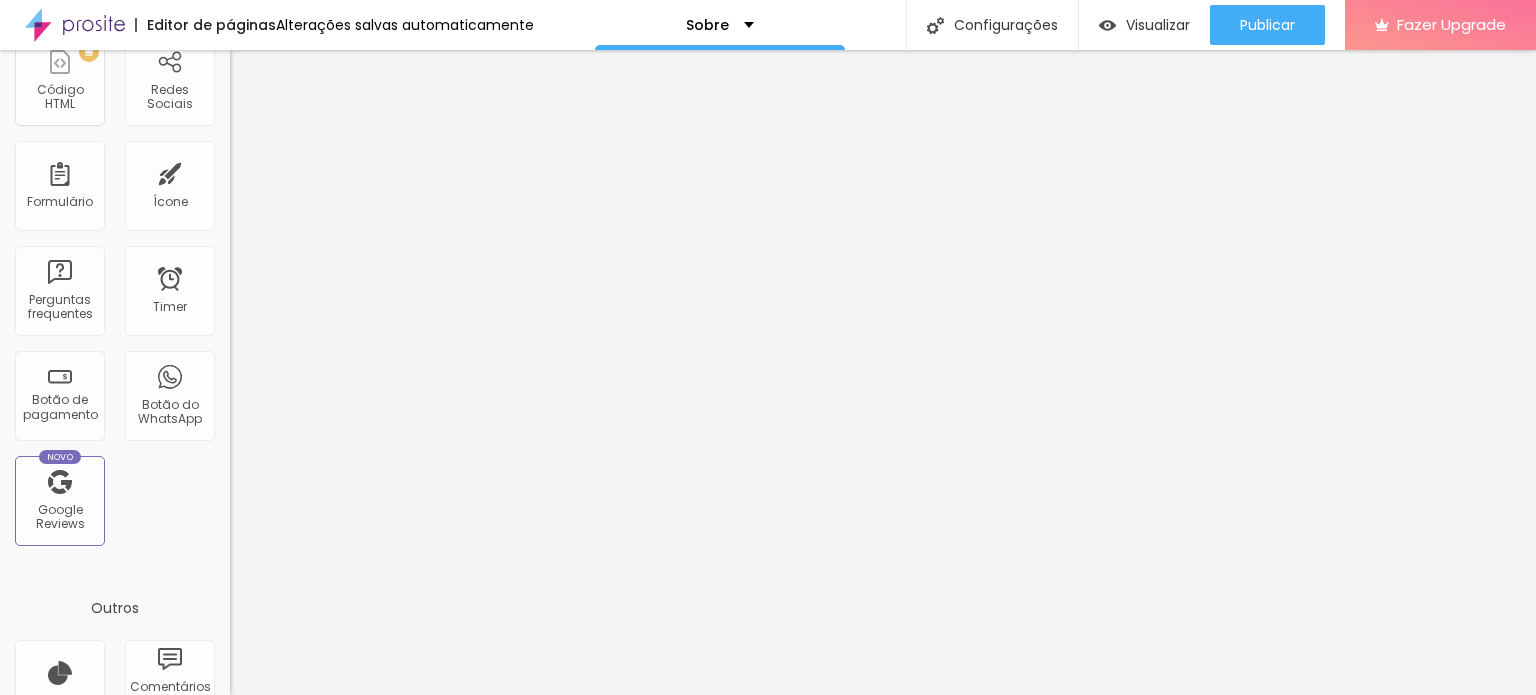 scroll, scrollTop: 0, scrollLeft: 0, axis: both 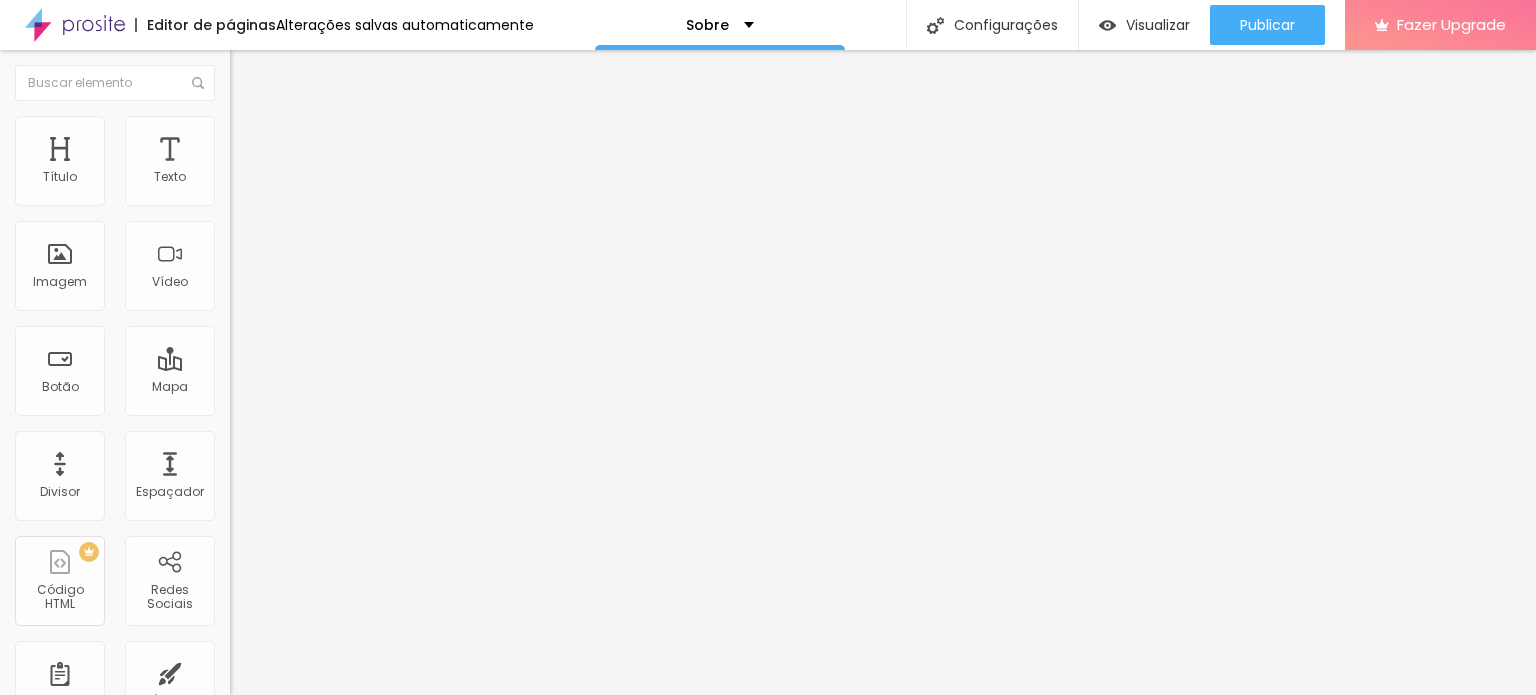 click on "Estilo" at bounding box center (345, 126) 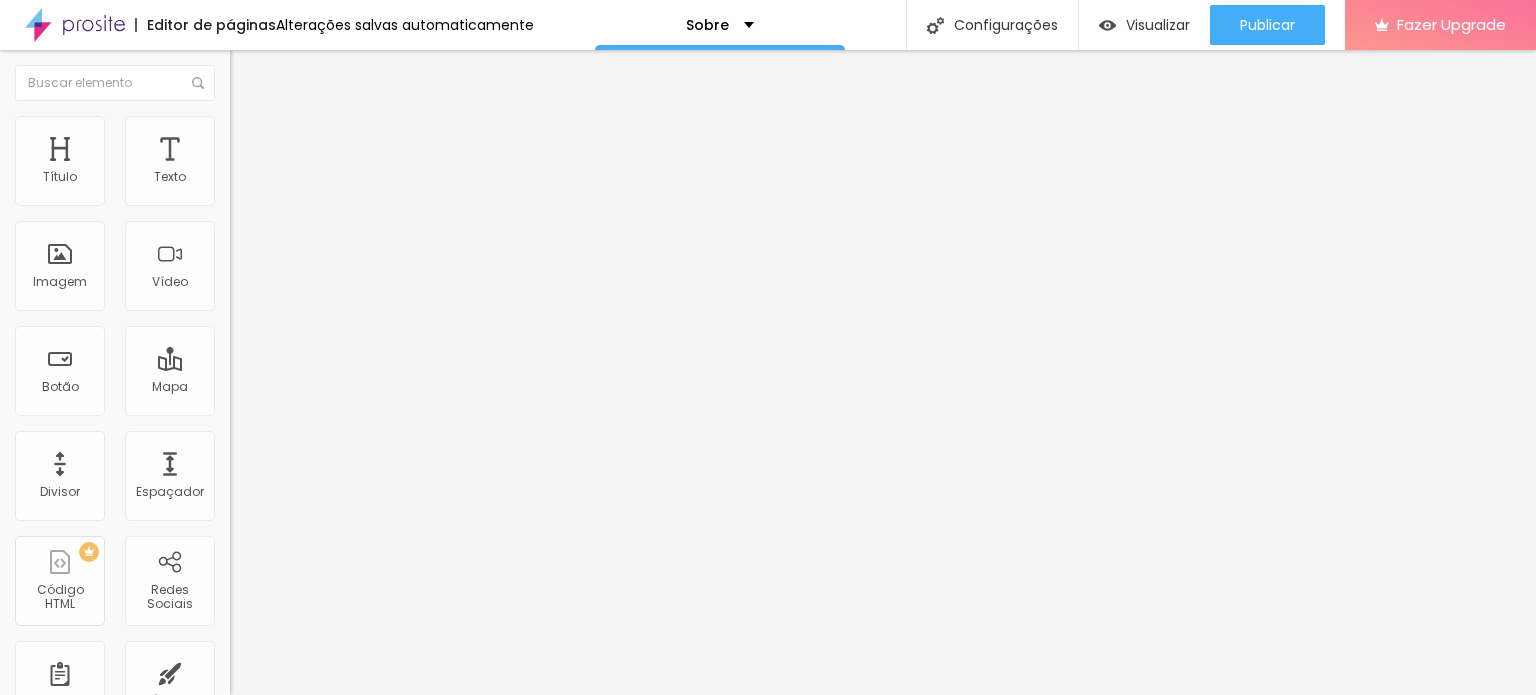 type on "3" 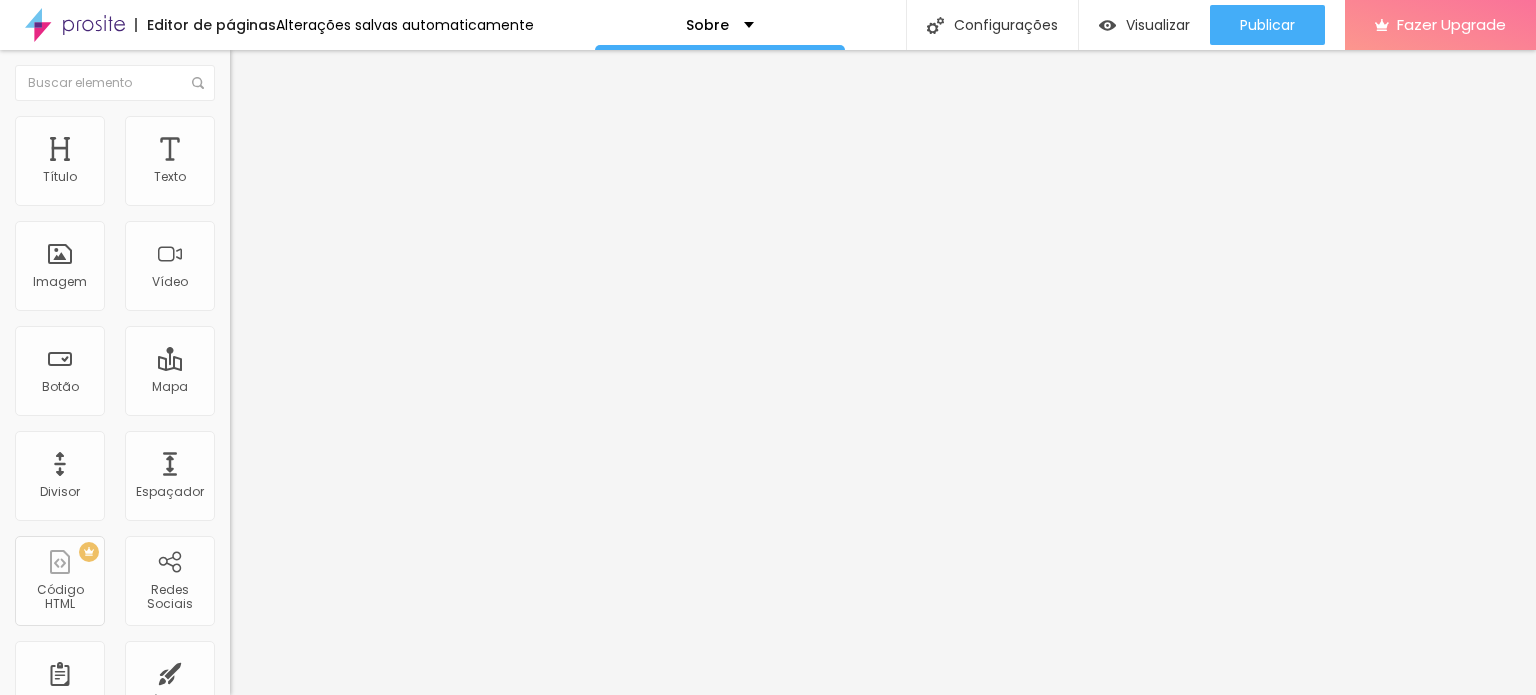 type on "13" 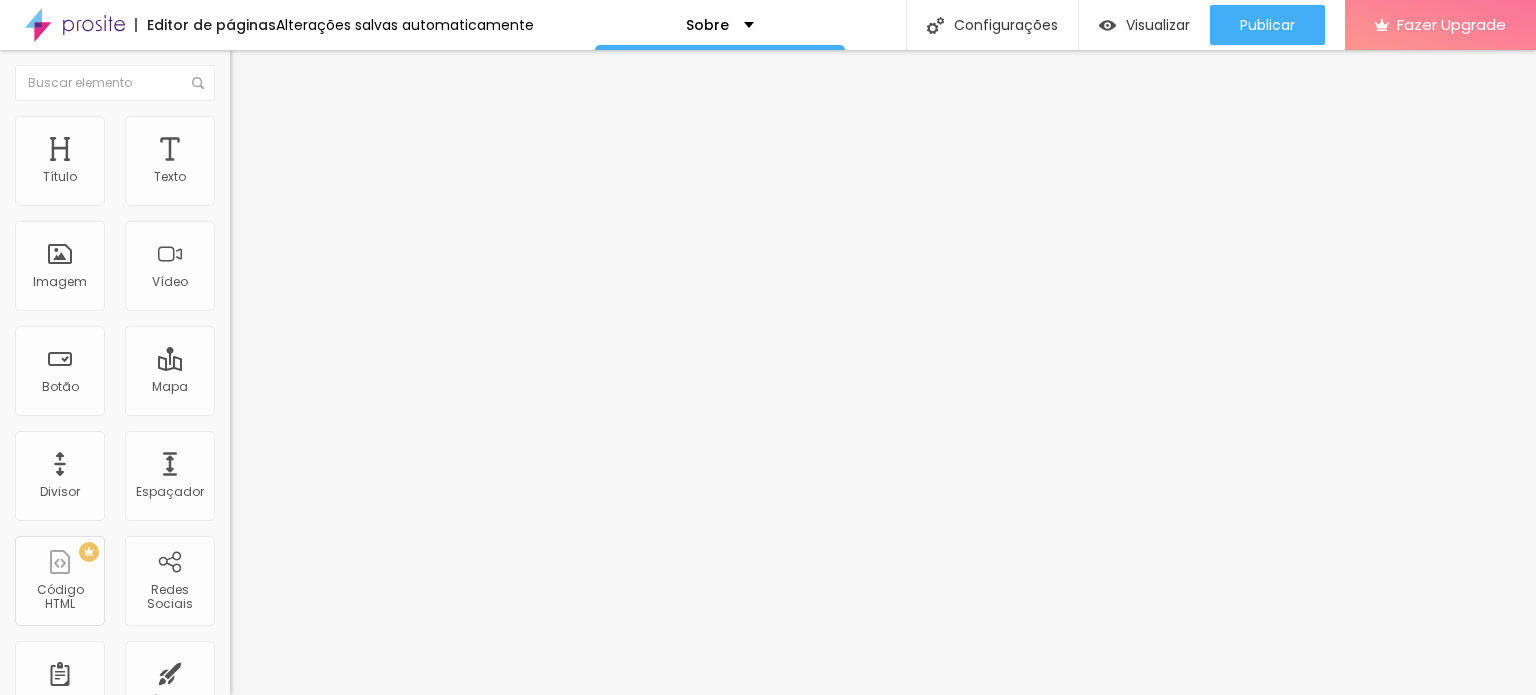 type on "13" 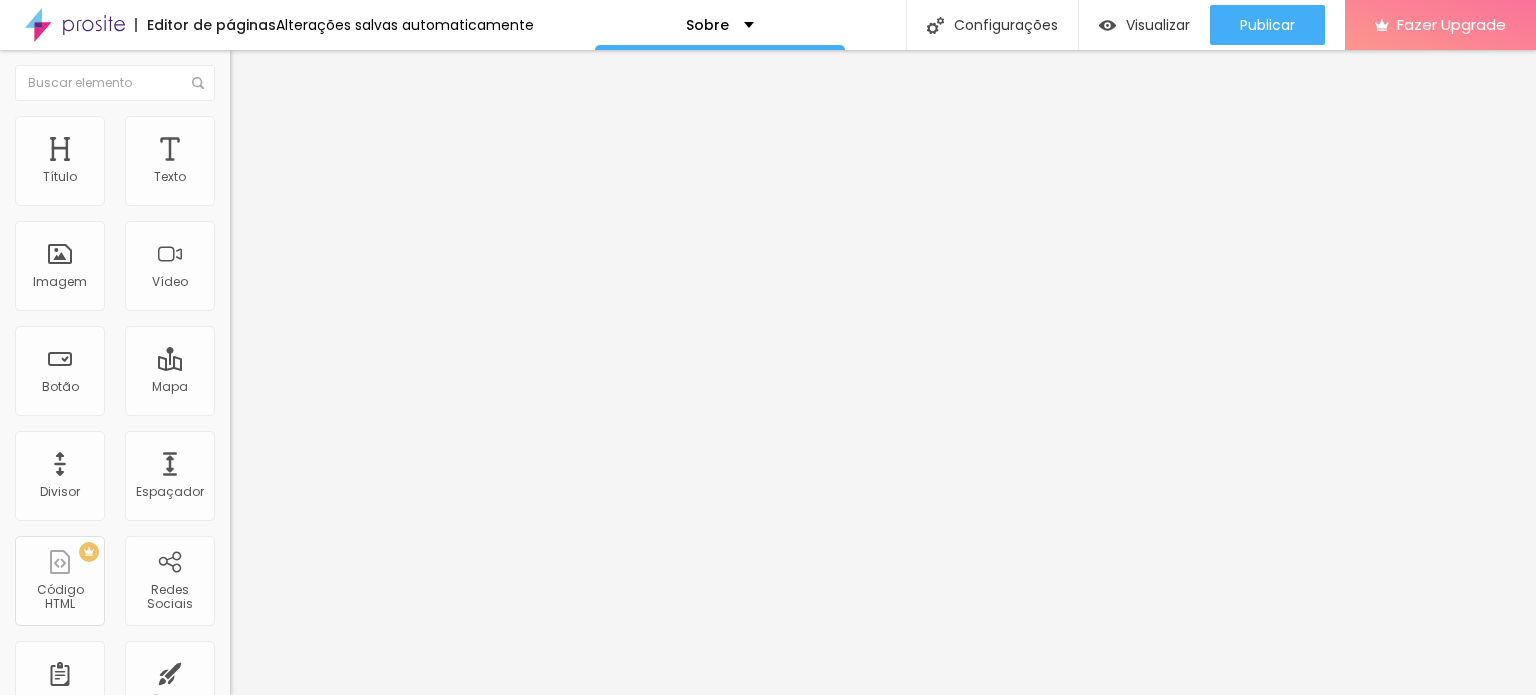 type on "12" 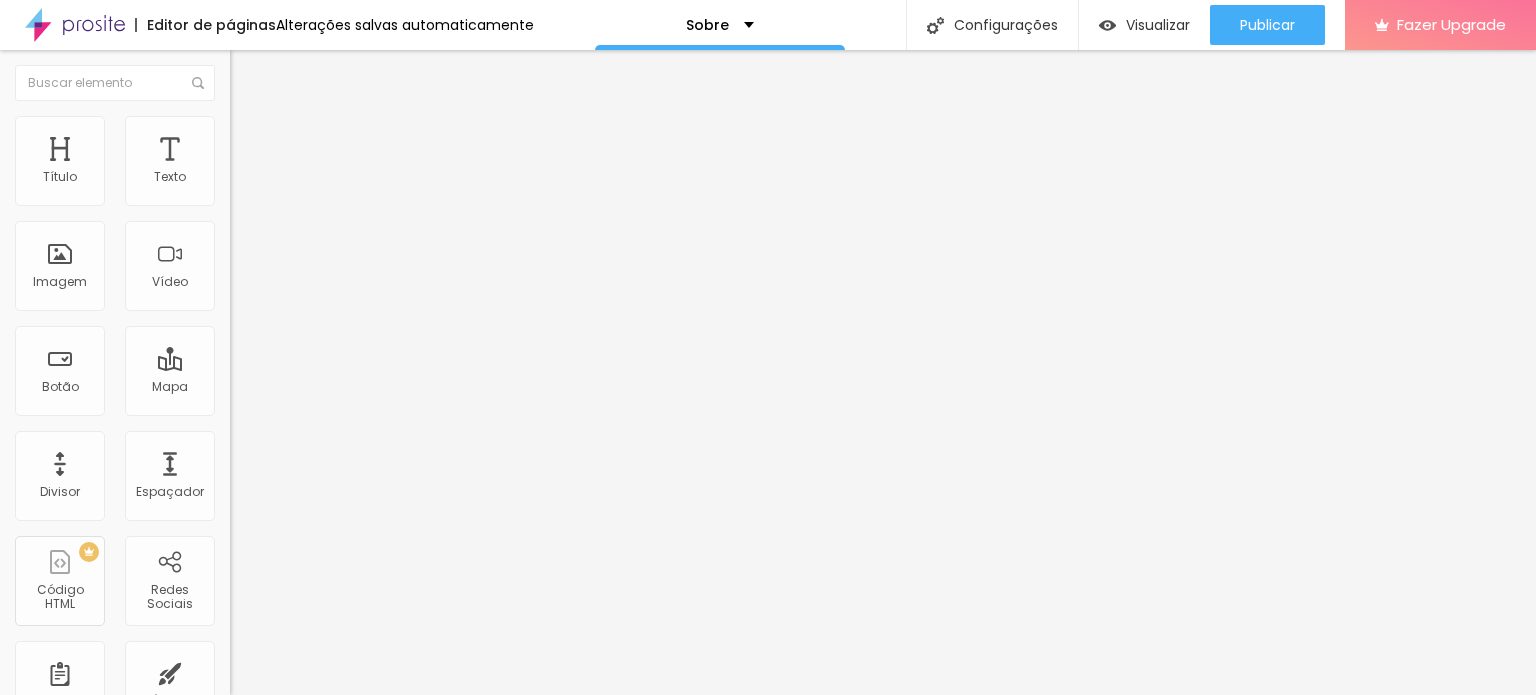 type on "12" 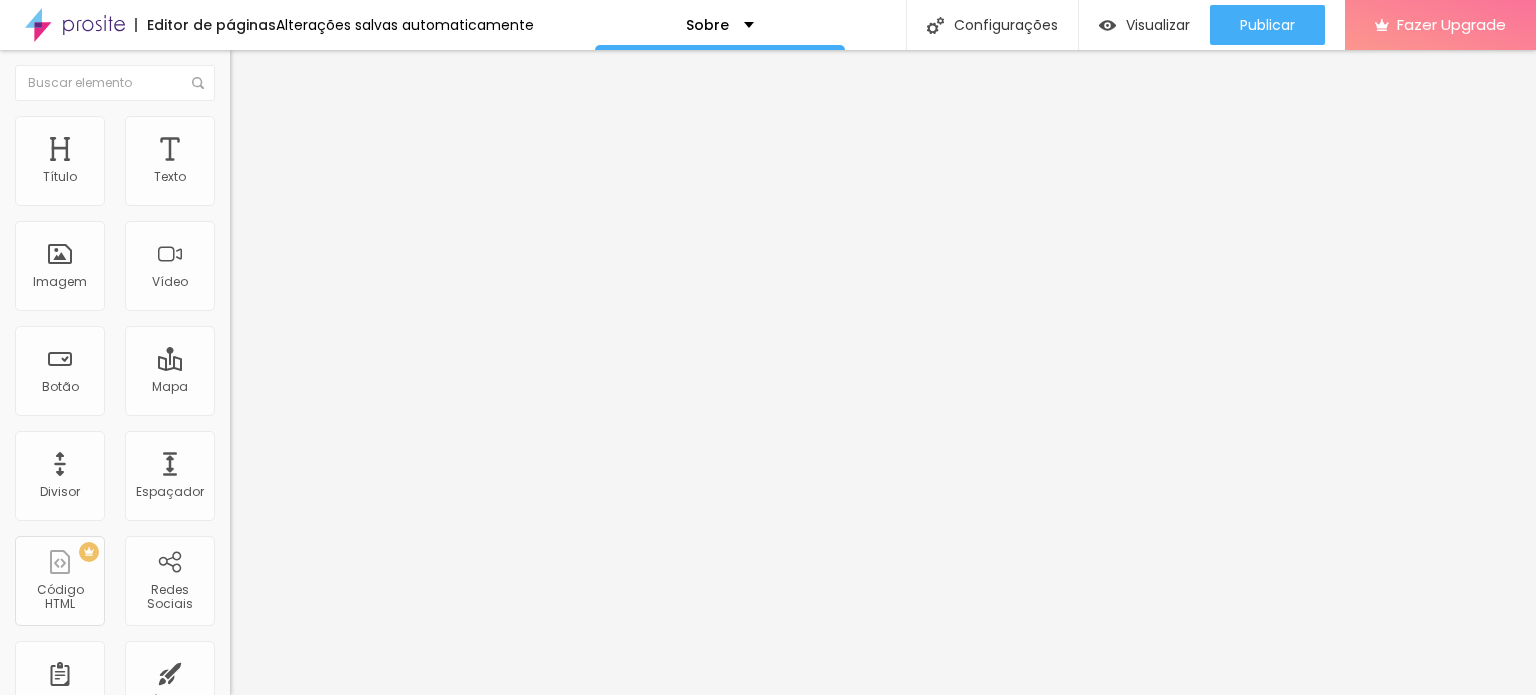 type on "9" 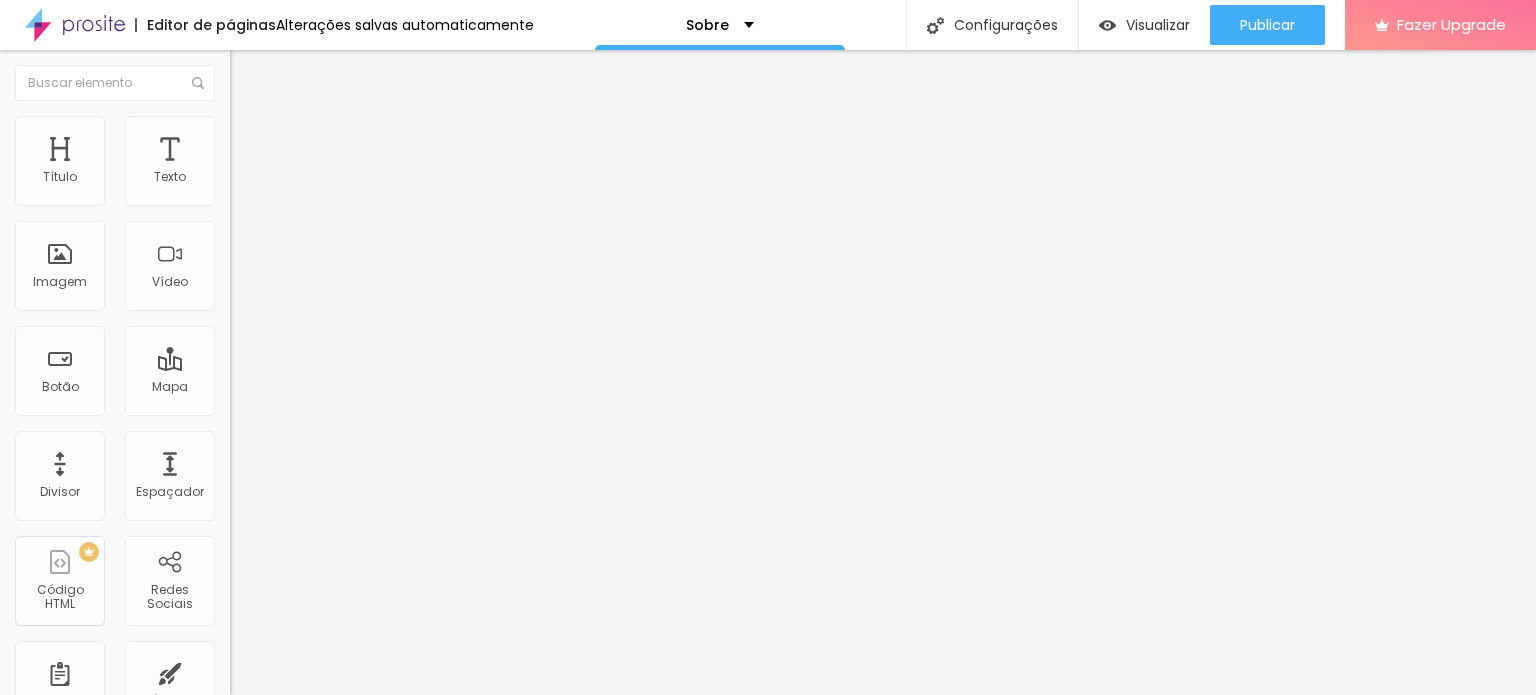 type on "9" 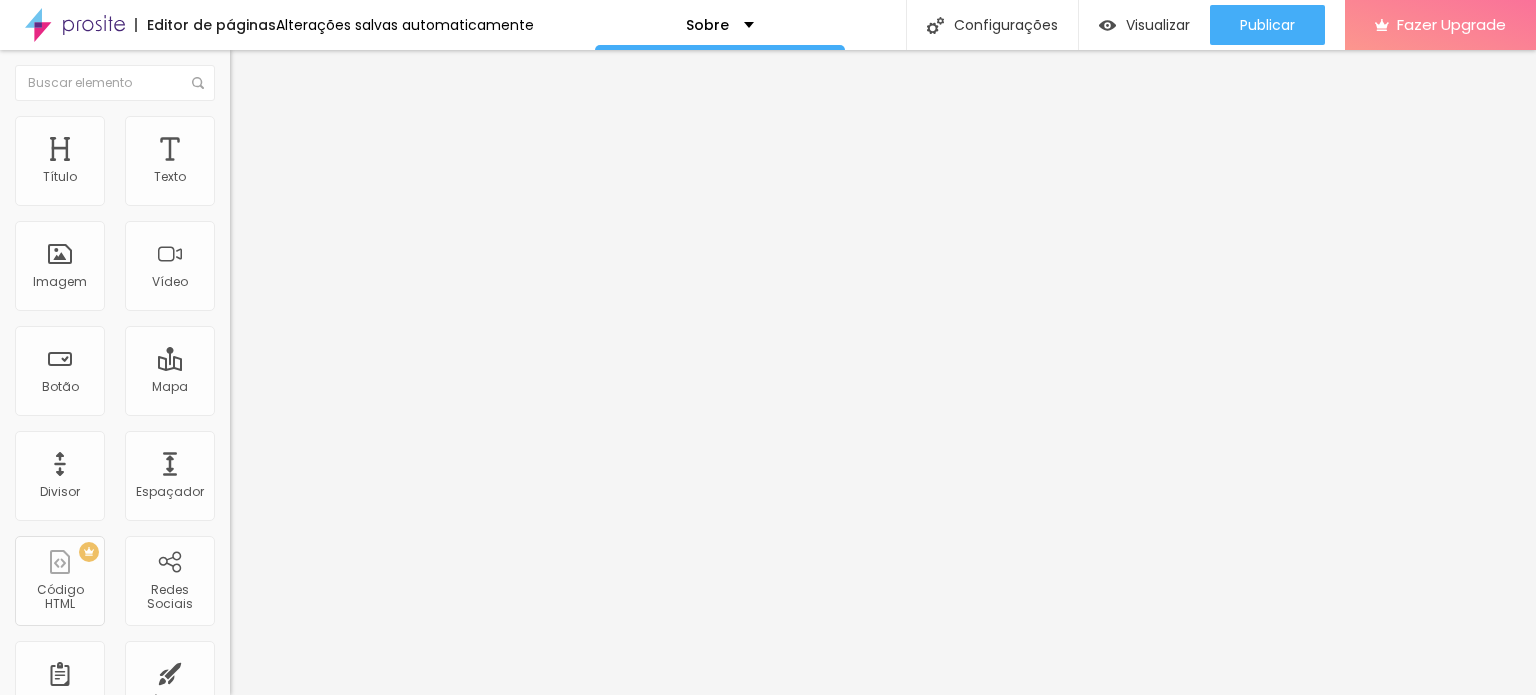 type on "6" 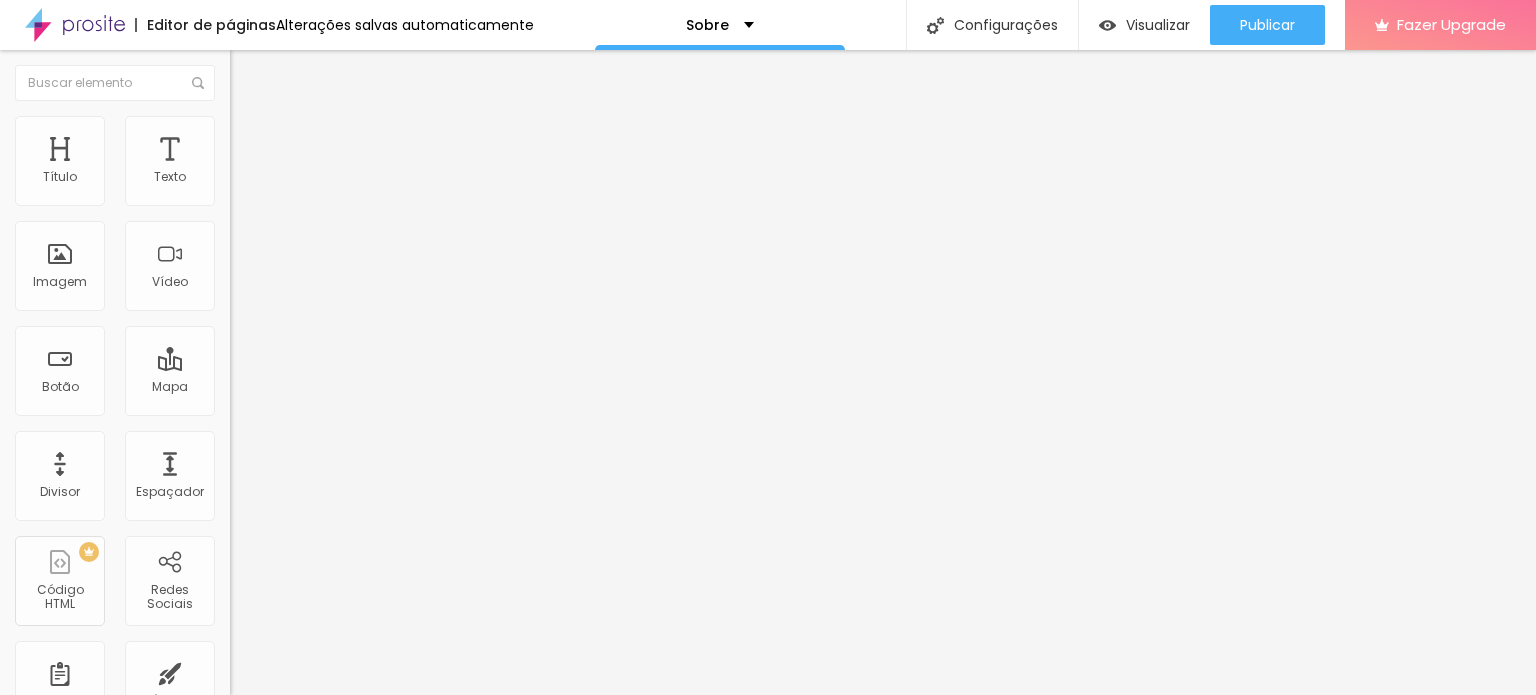 type on "6" 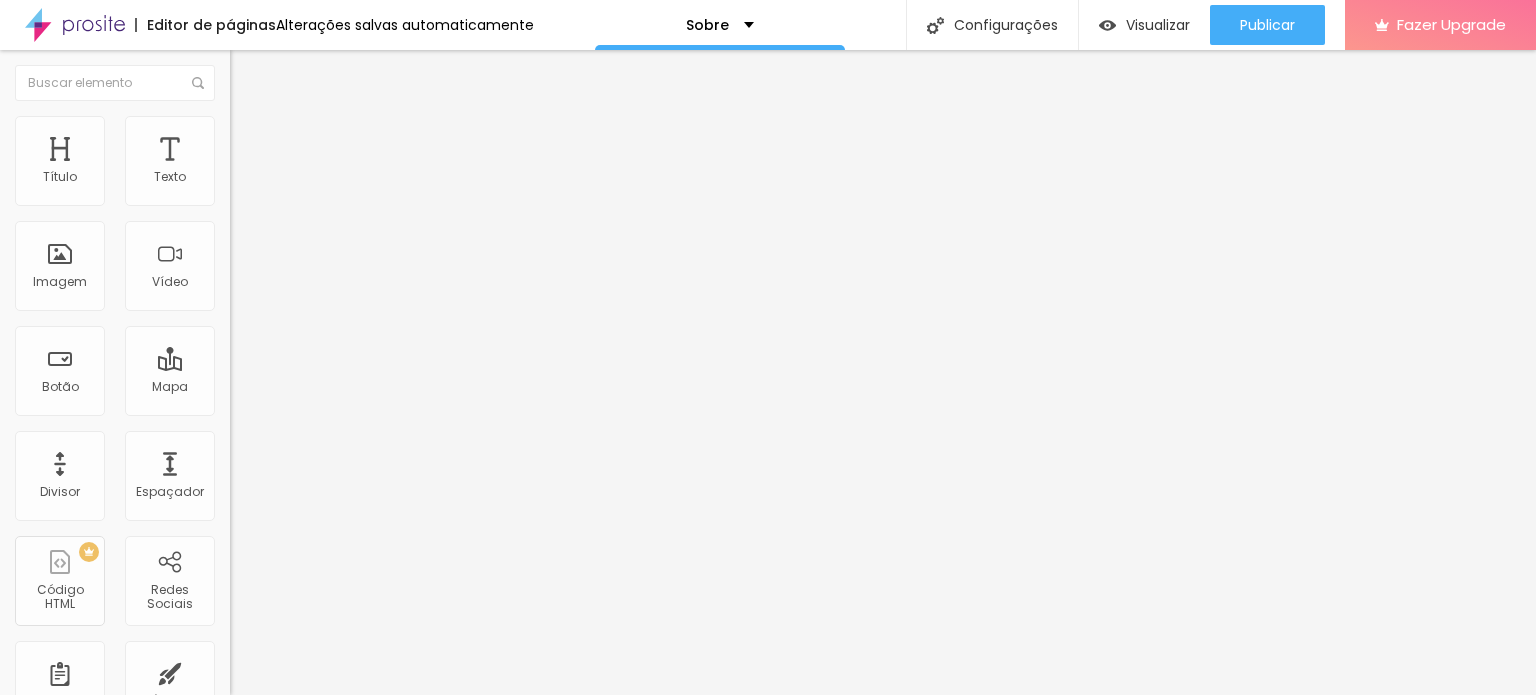 drag, startPoint x: 44, startPoint y: 257, endPoint x: 23, endPoint y: 240, distance: 27.018513 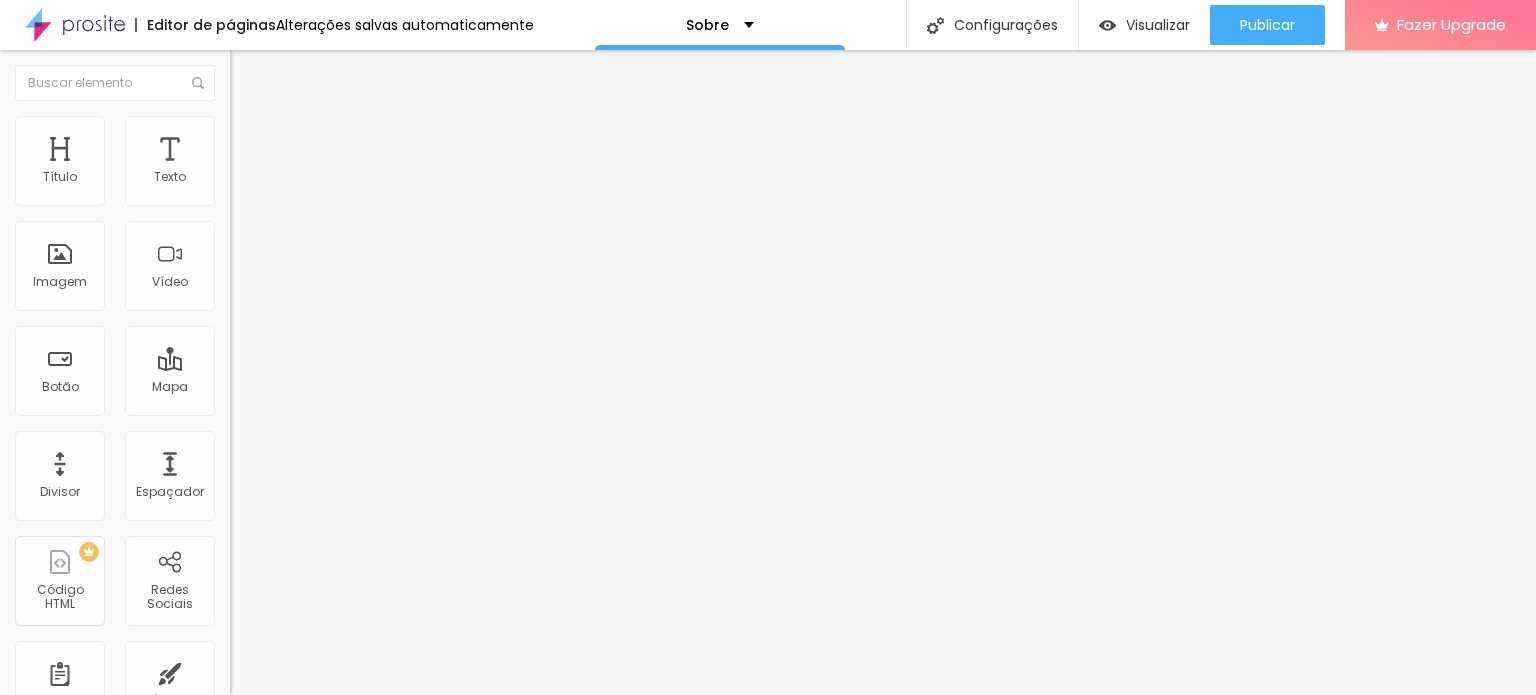 click at bounding box center [294, 447] 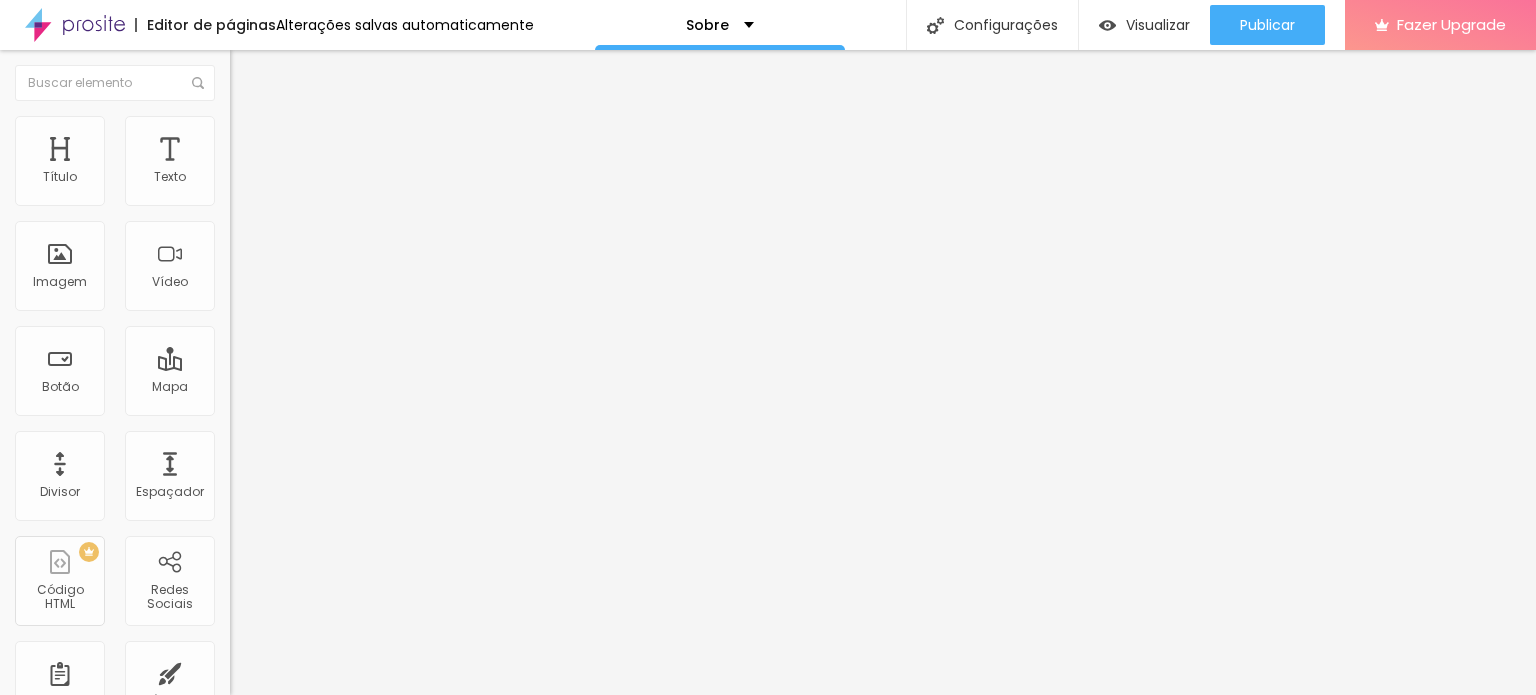 click at bounding box center [239, 125] 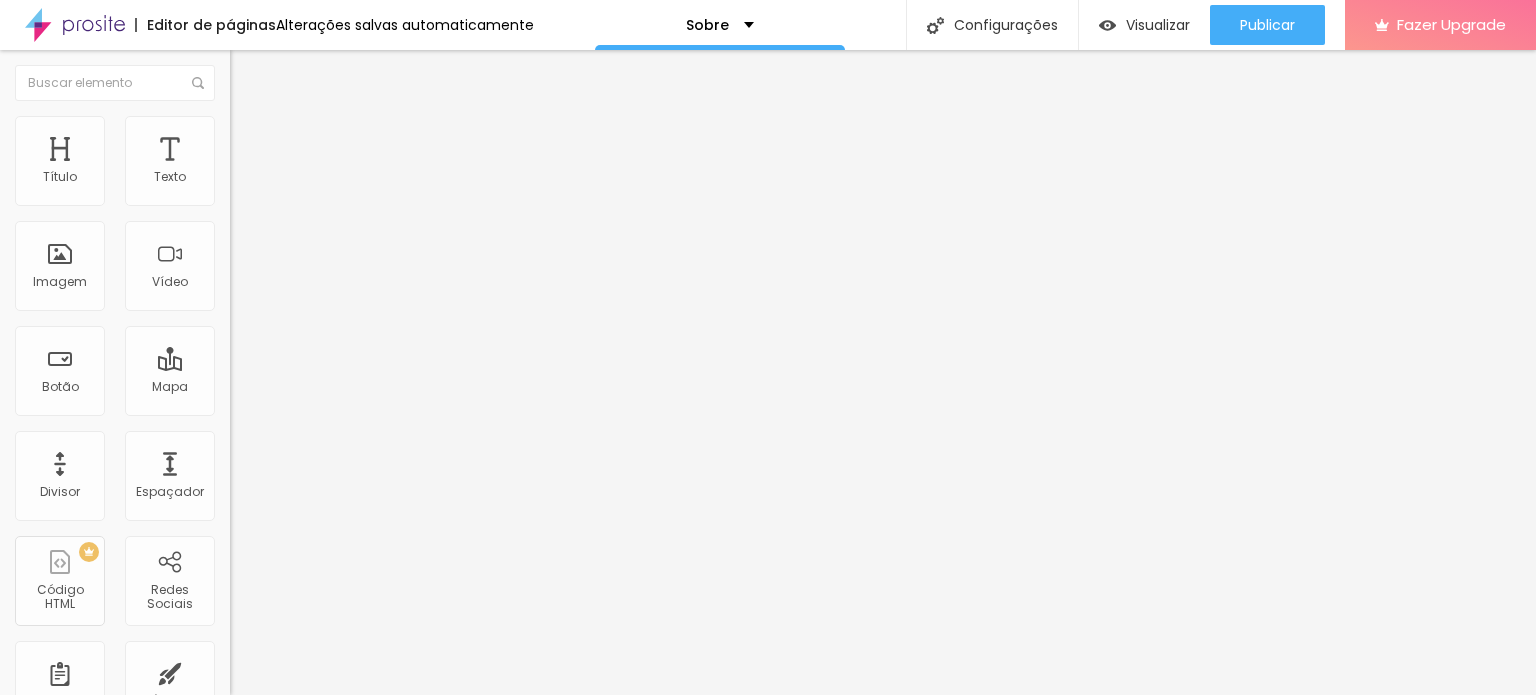 type on "90" 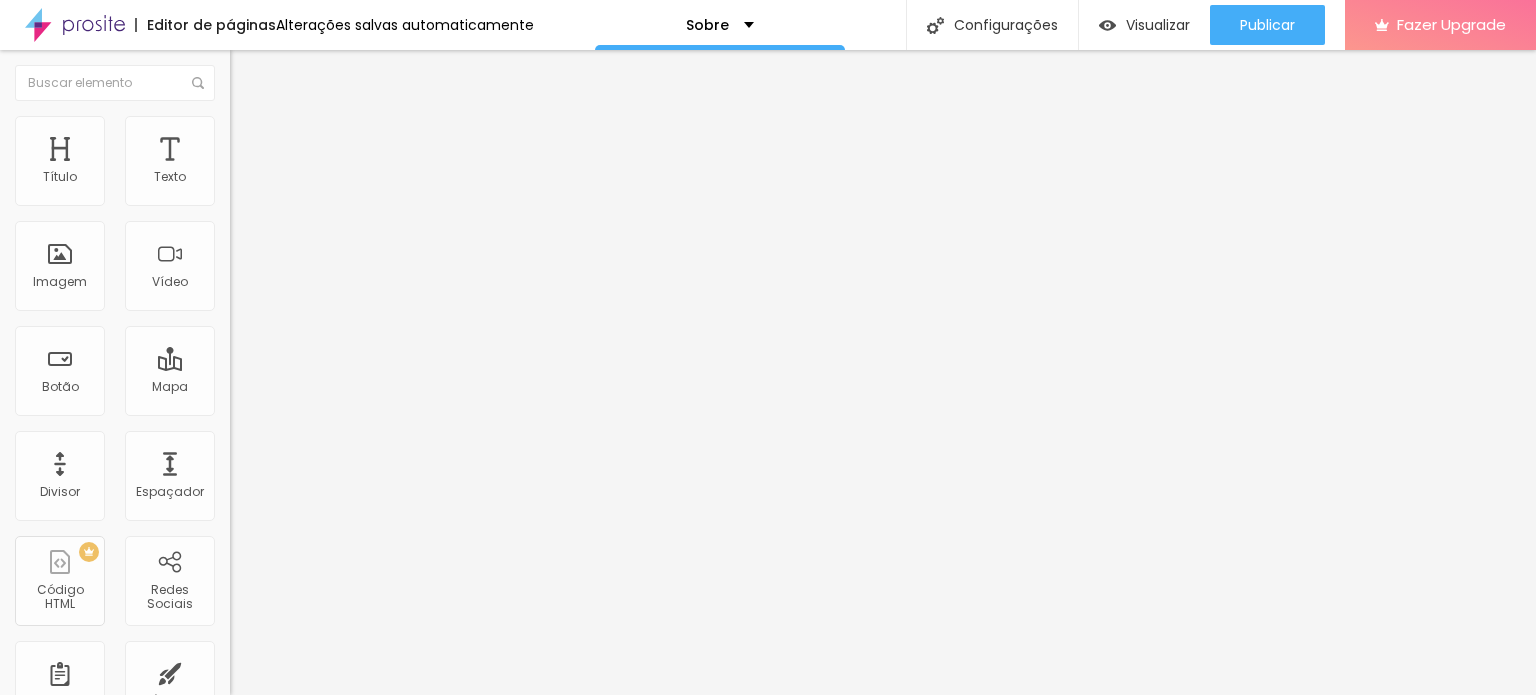 click at bounding box center (253, 73) 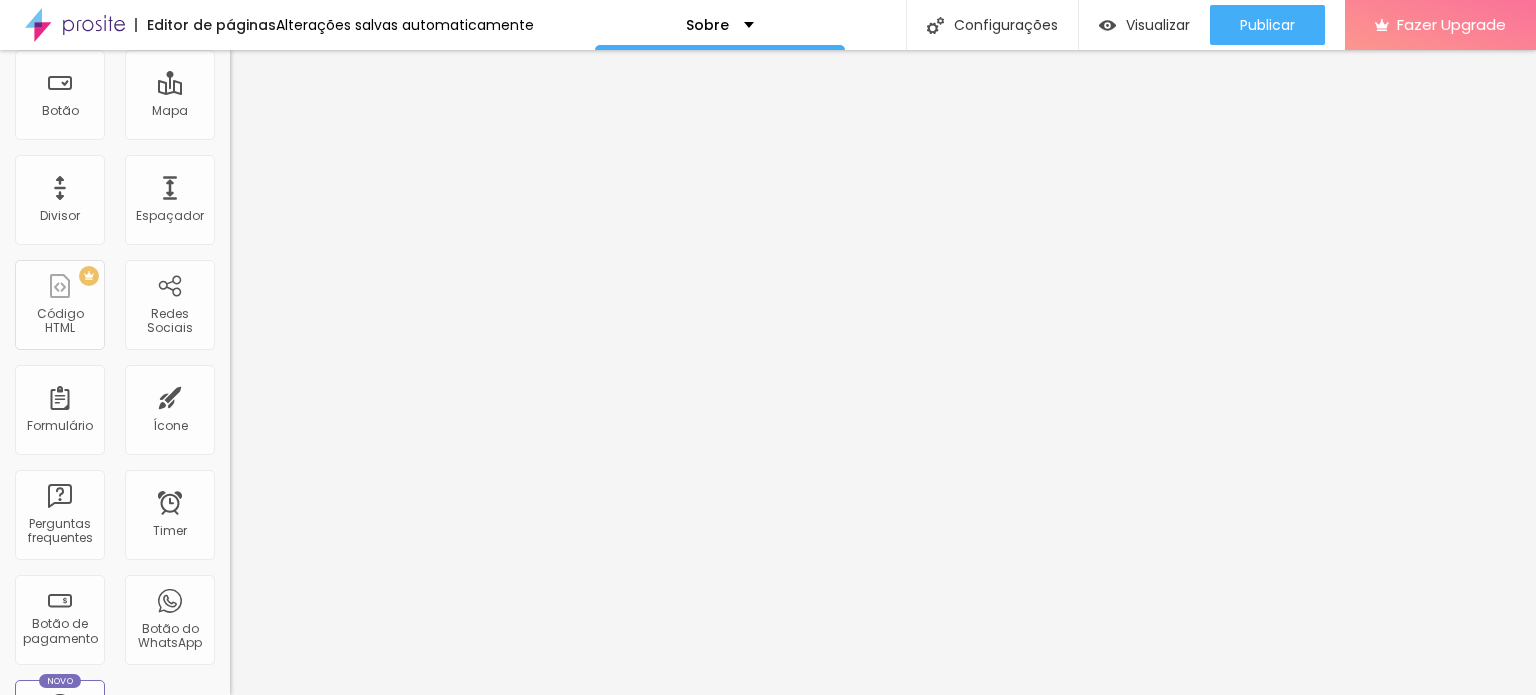 scroll, scrollTop: 400, scrollLeft: 0, axis: vertical 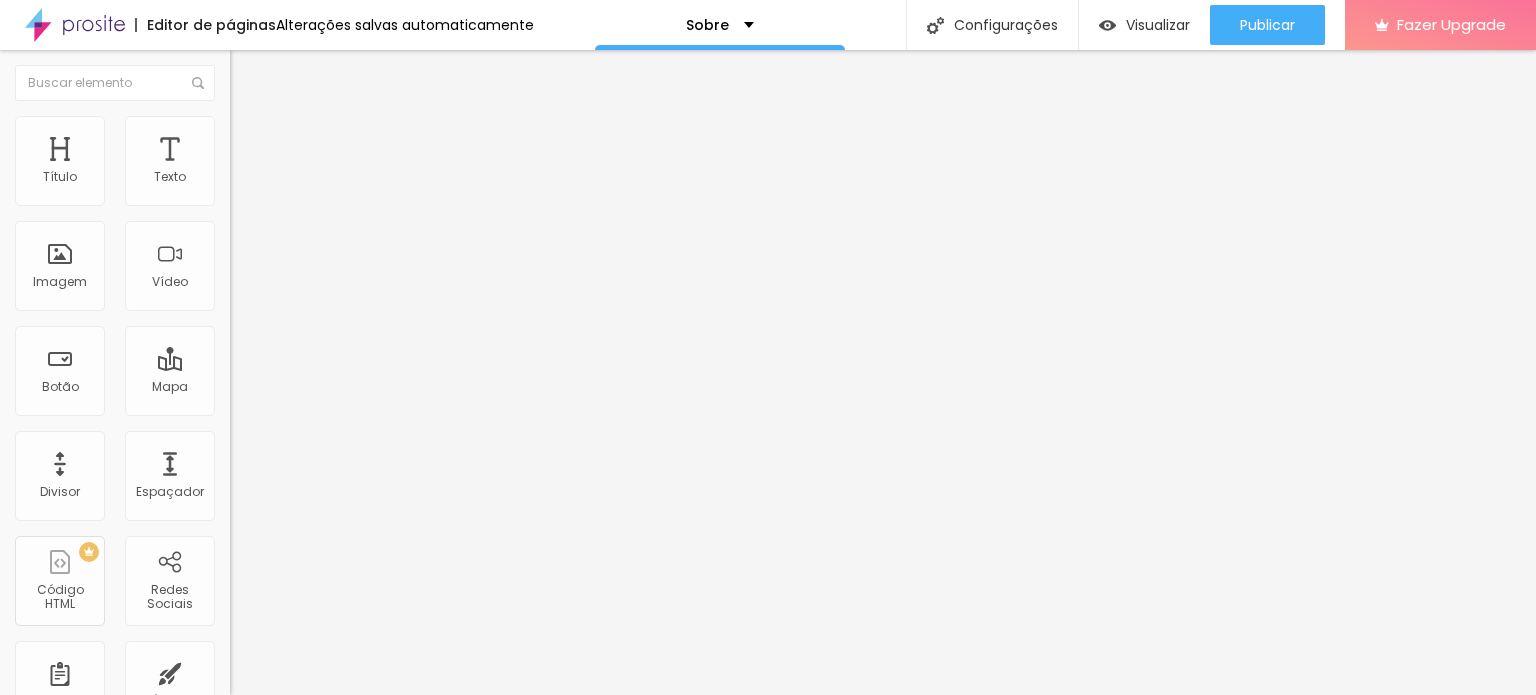 click on "Editar Texto" at bounding box center (345, 73) 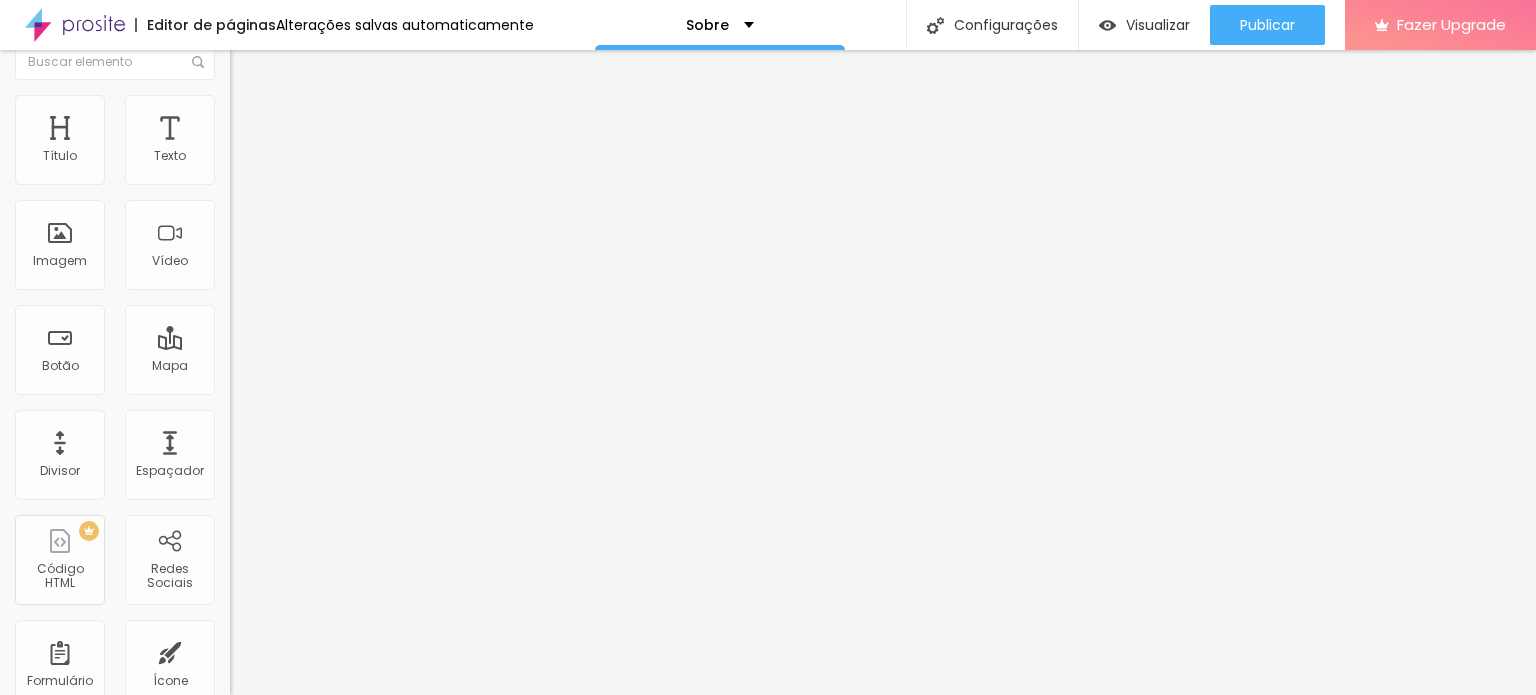 scroll, scrollTop: 0, scrollLeft: 0, axis: both 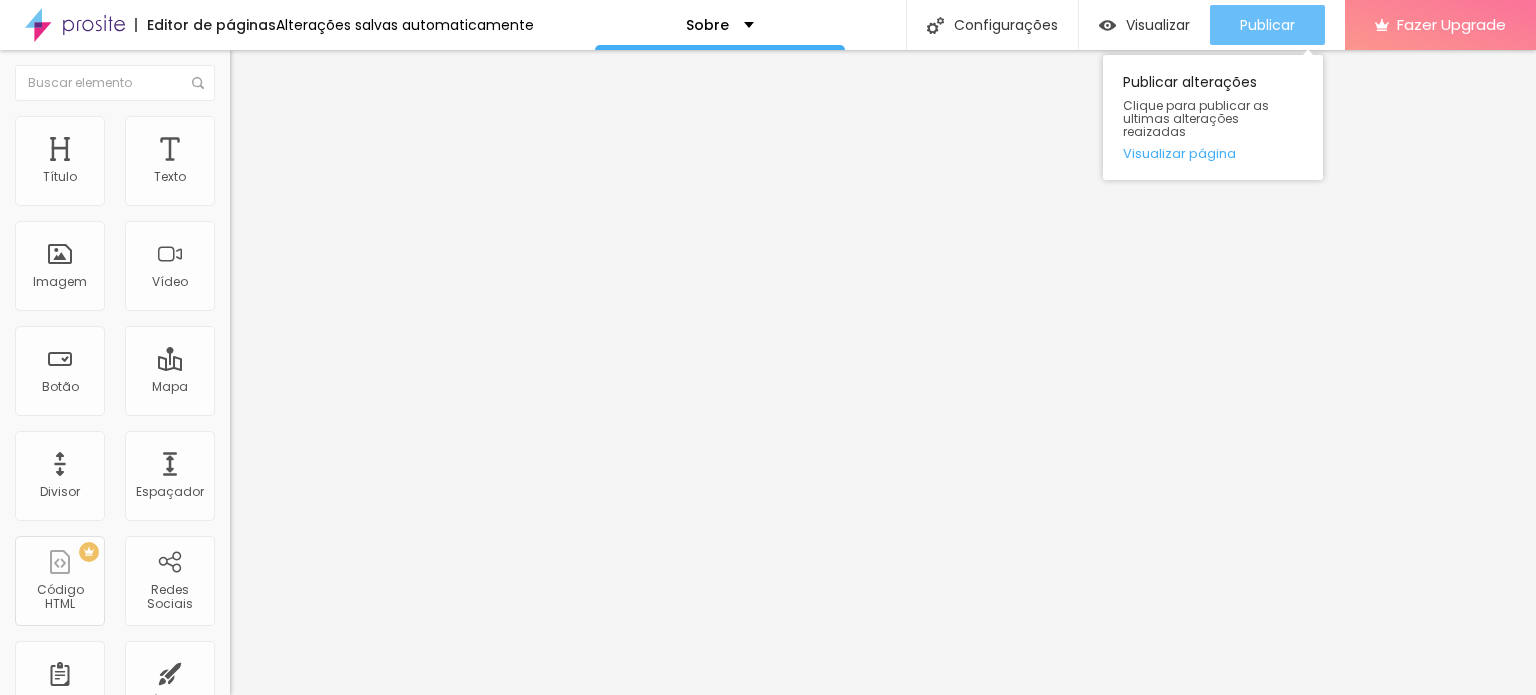 click on "Publicar" at bounding box center [1267, 25] 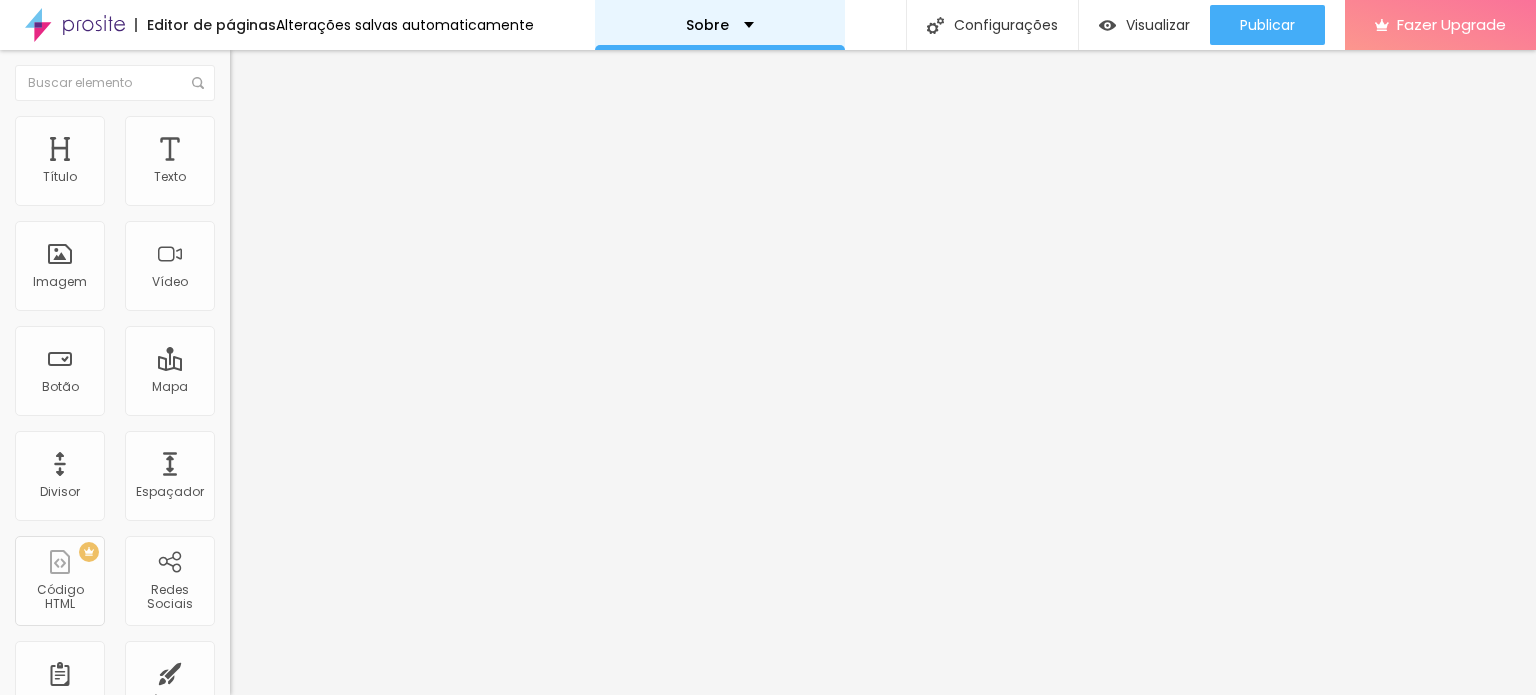 click on "Sobre" at bounding box center (720, 25) 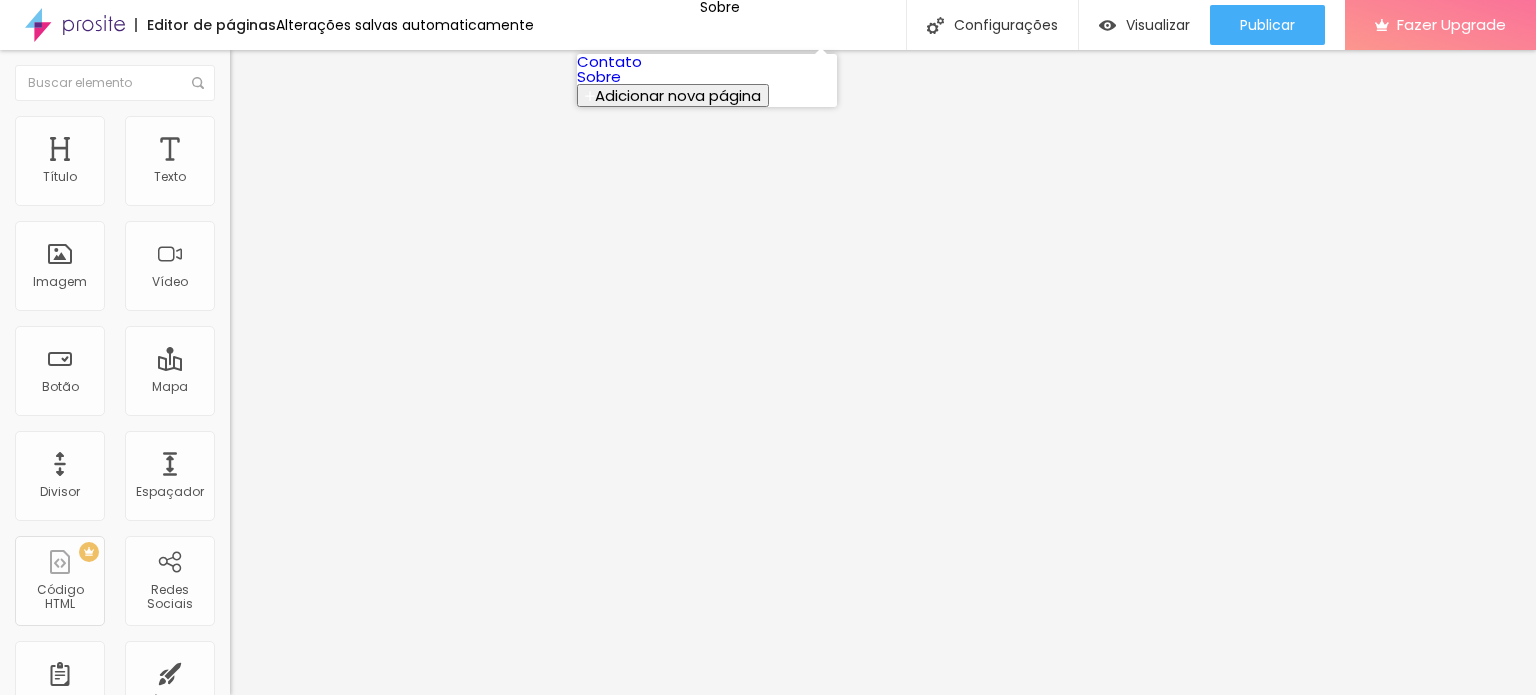 click on "Contato" at bounding box center (609, 61) 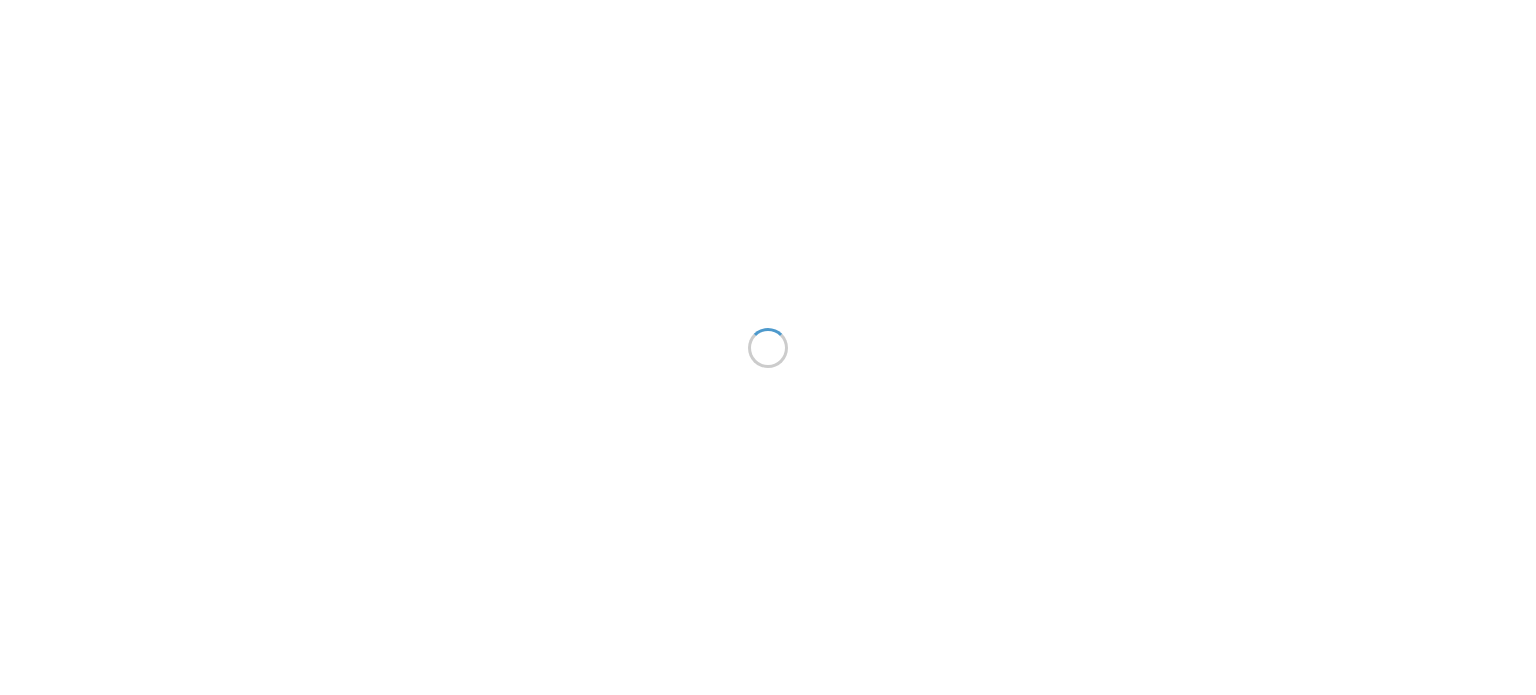 scroll, scrollTop: 0, scrollLeft: 0, axis: both 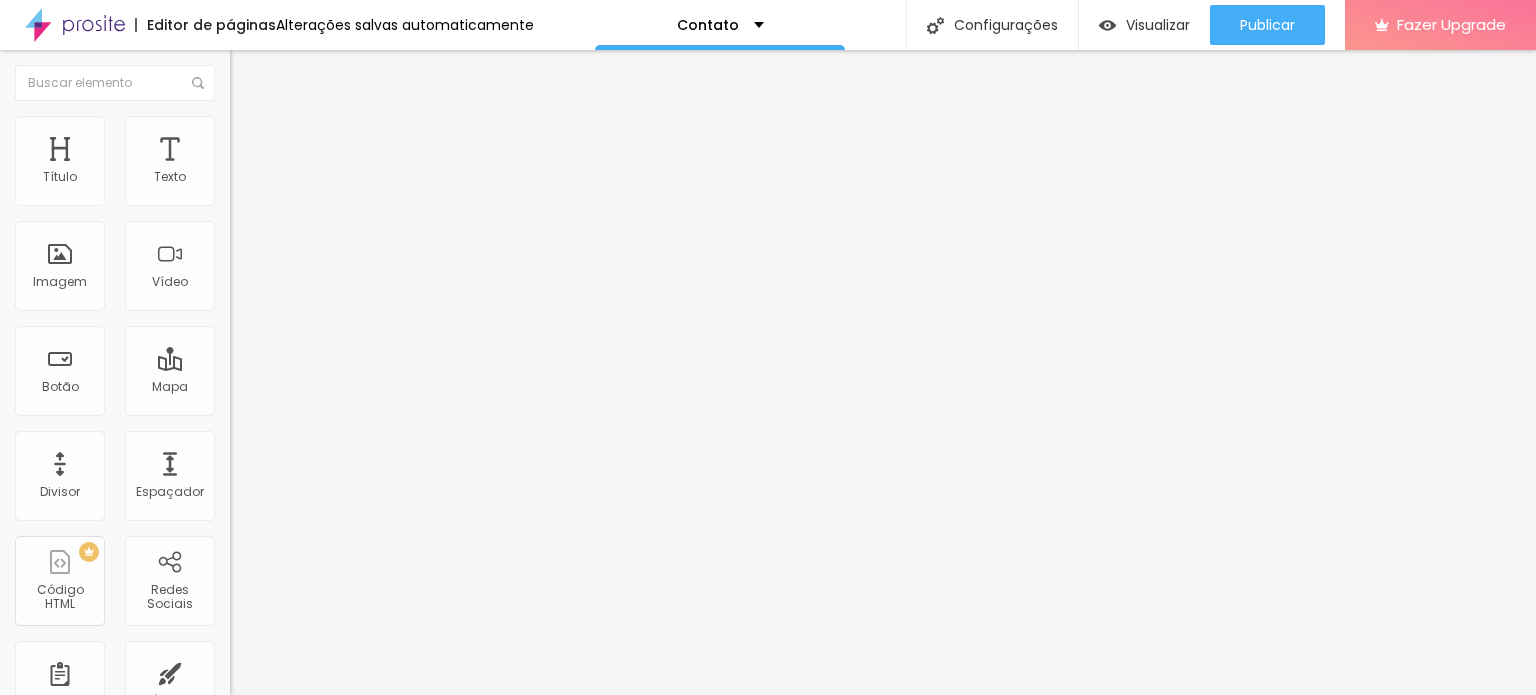 click on "Contato" at bounding box center [345, 185] 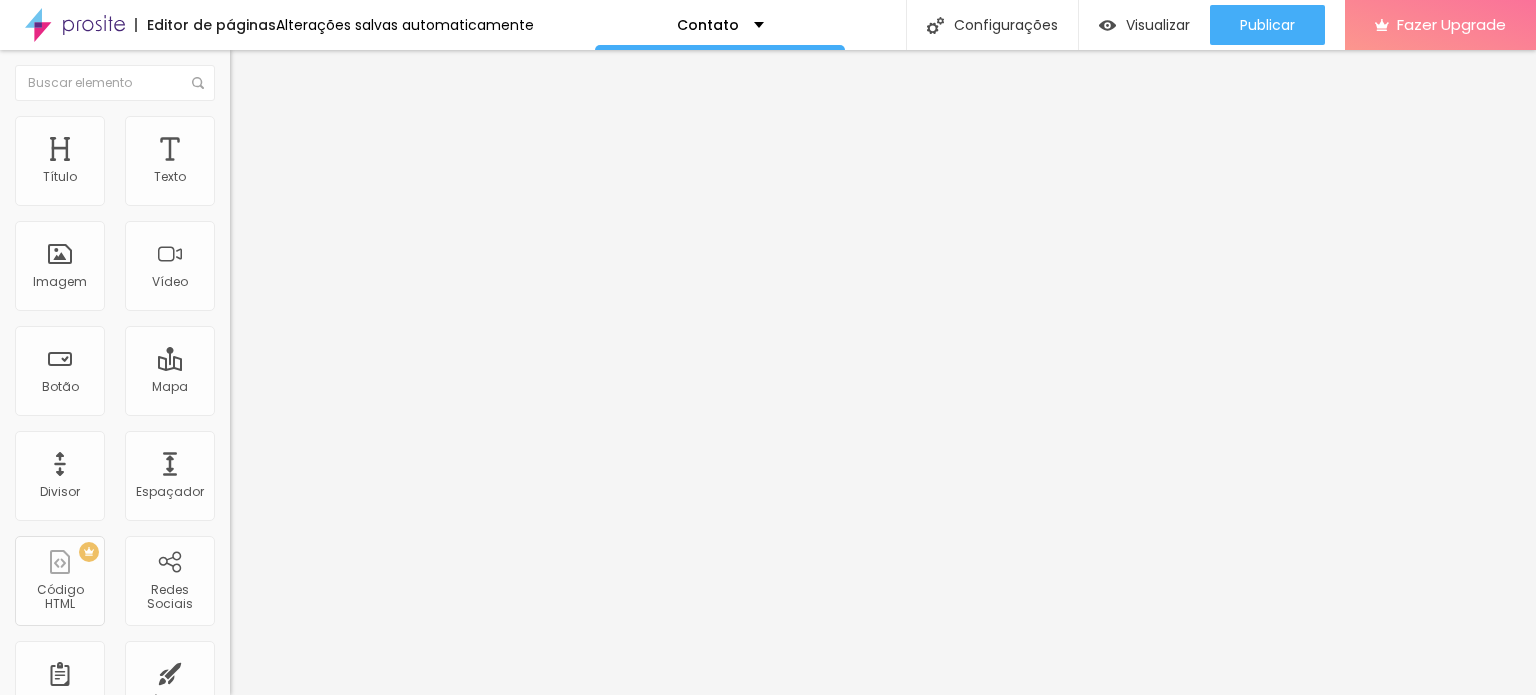 click on "Contato" at bounding box center [100, 709] 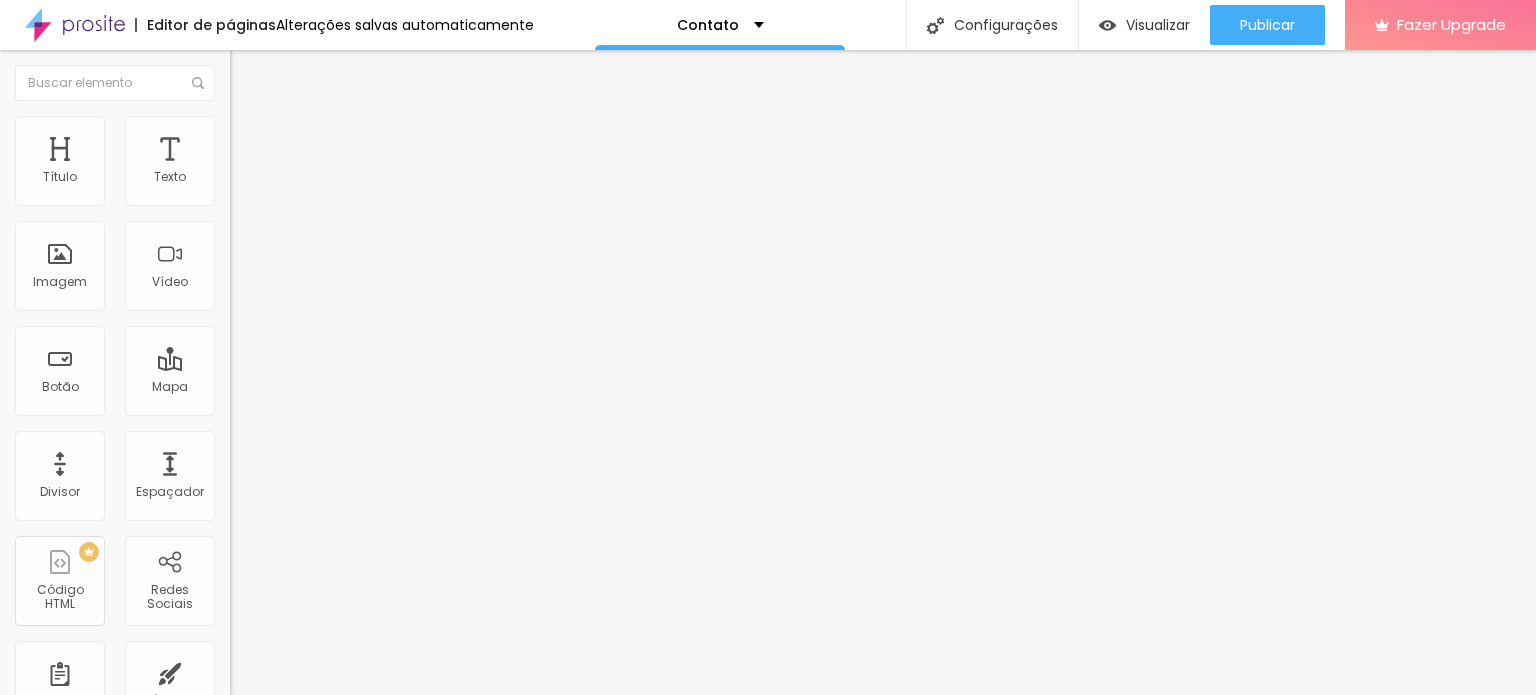 click at bounding box center (236, 209) 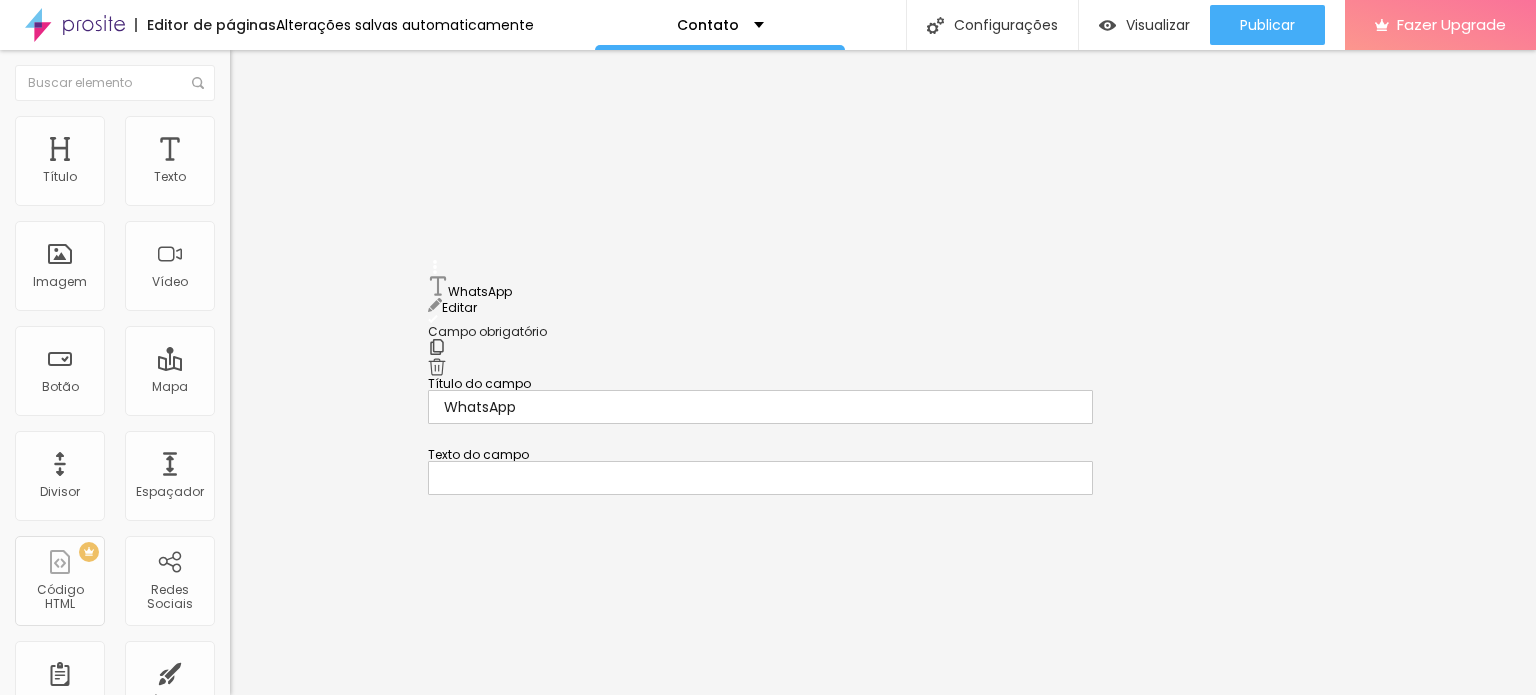 drag, startPoint x: 440, startPoint y: 410, endPoint x: 471, endPoint y: 274, distance: 139.48836 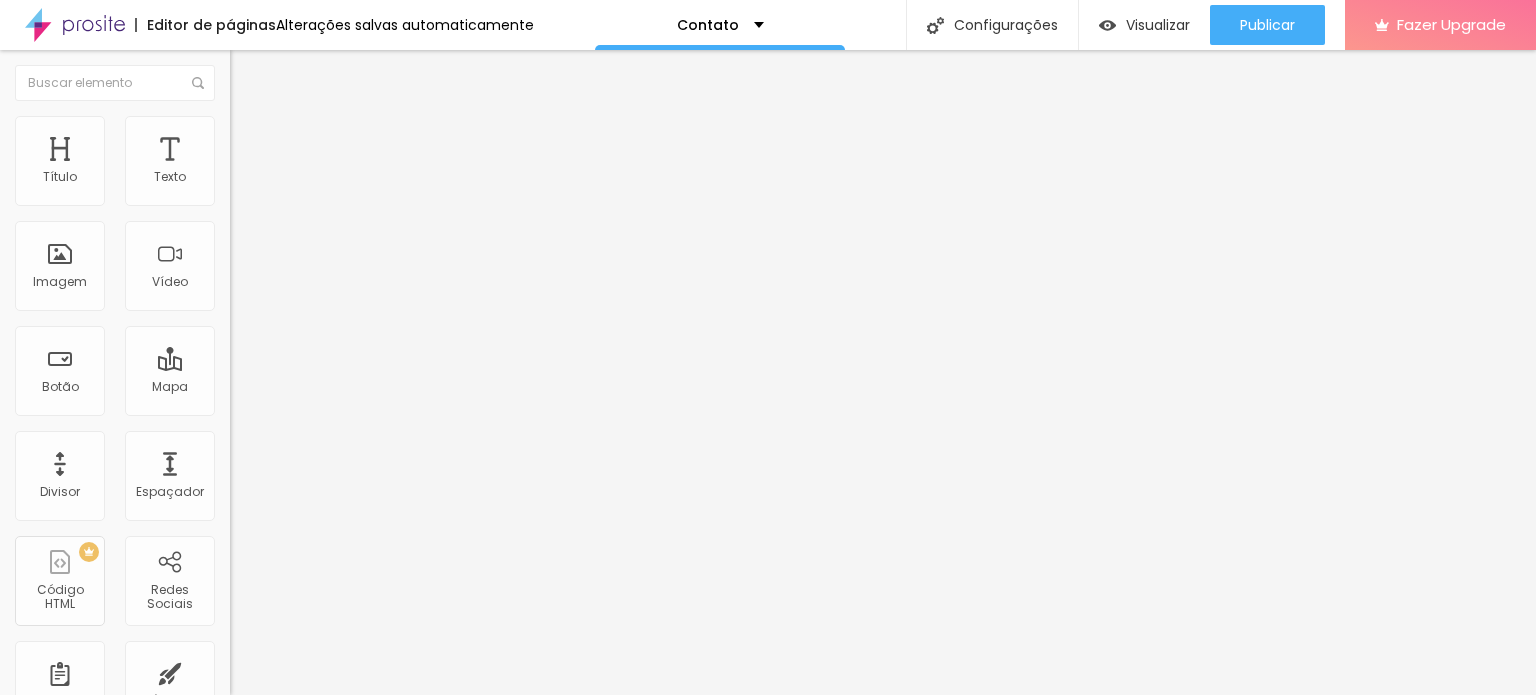 click at bounding box center (7, 879) 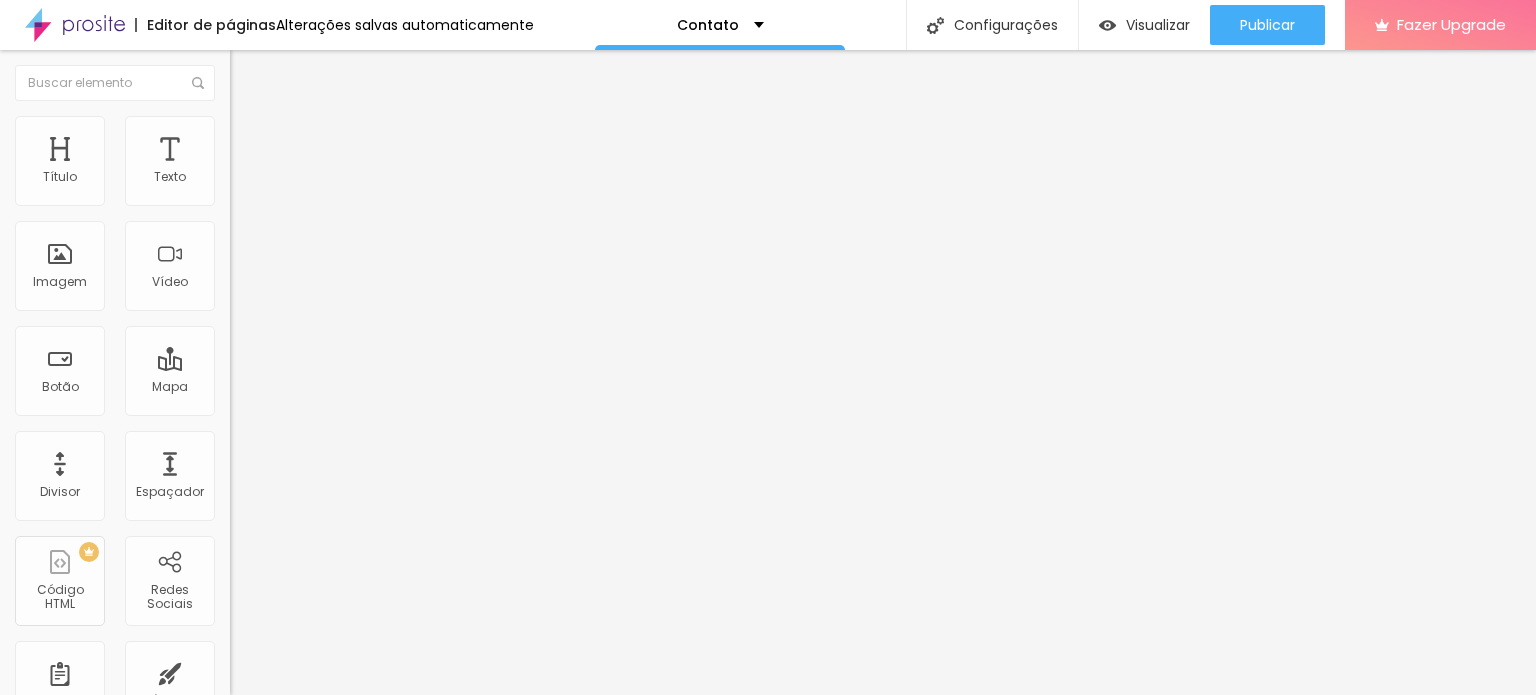 click on "Avançado" at bounding box center (345, 146) 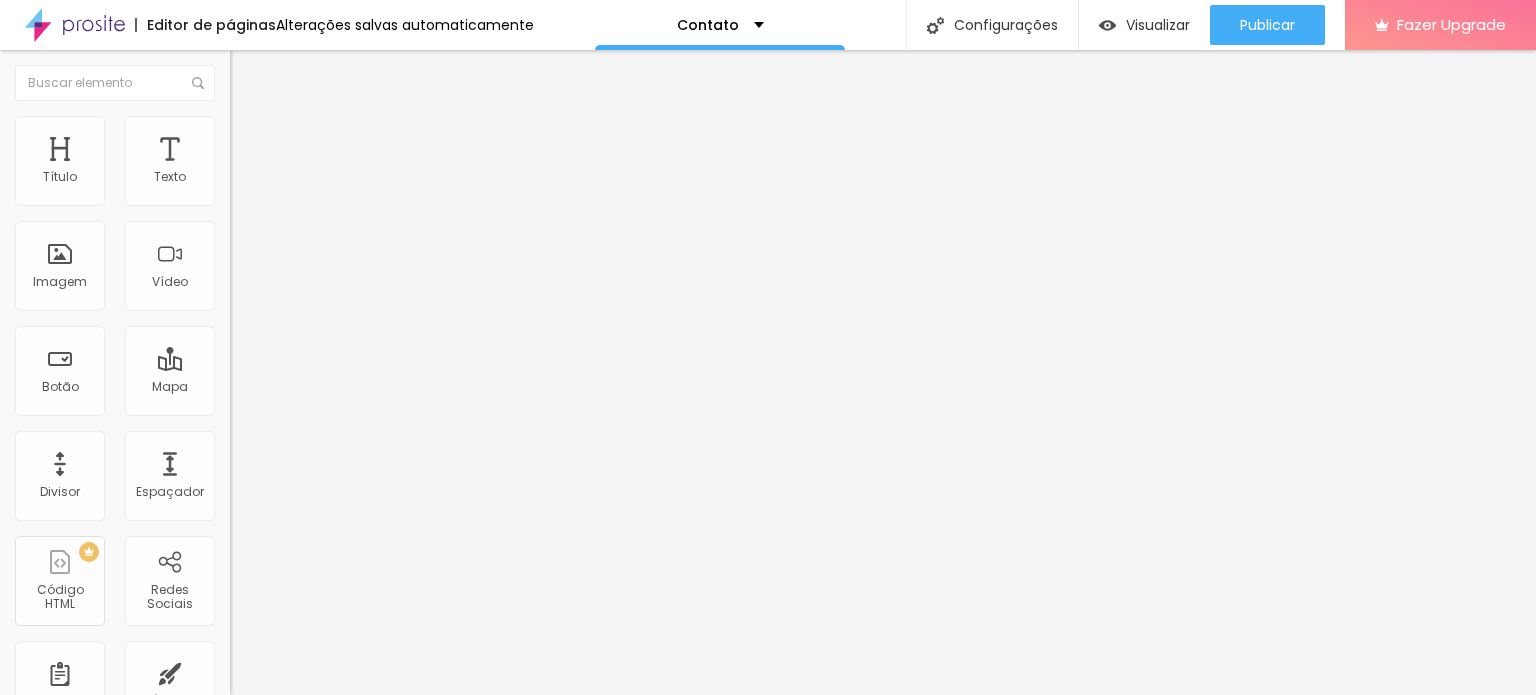 click at bounding box center [253, 73] 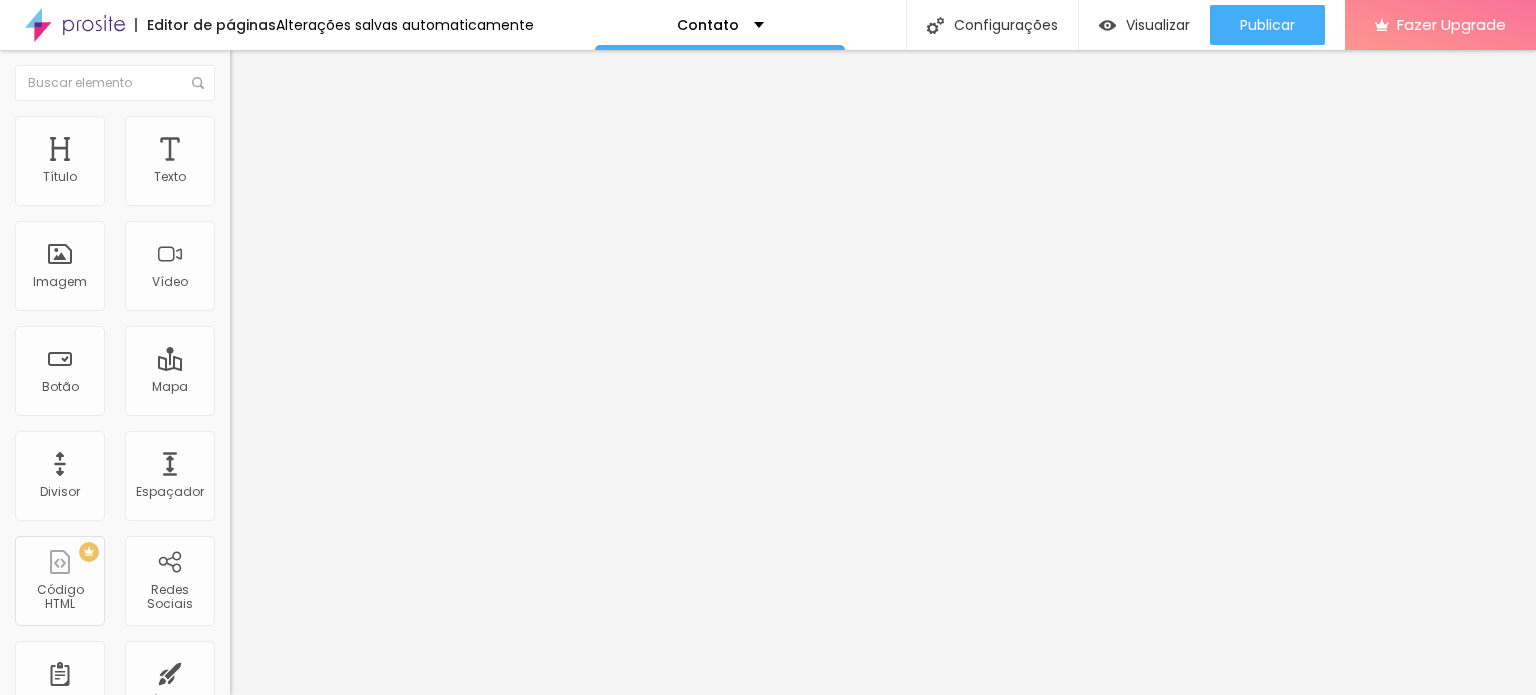 click on "Adicionar imagem" at bounding box center [294, 163] 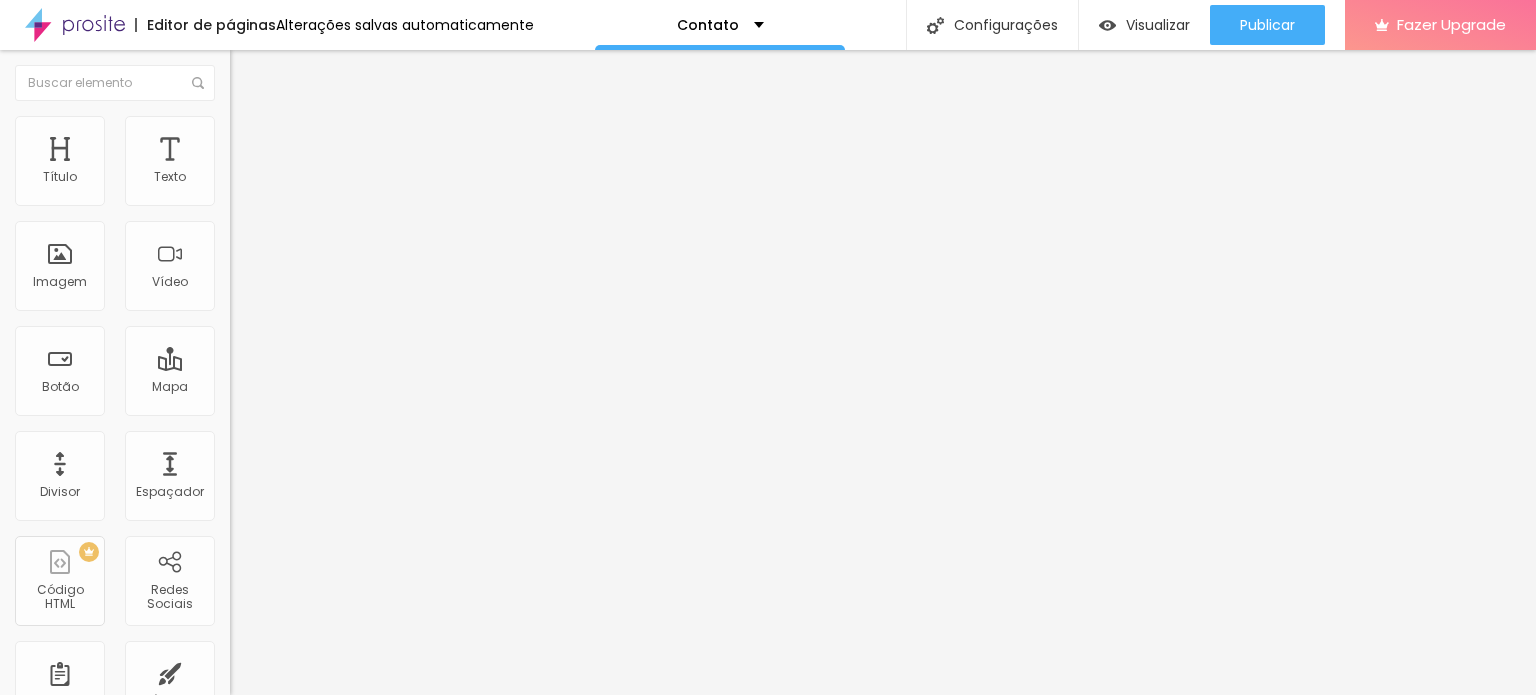 click on "Upload" at bounding box center (66, 756) 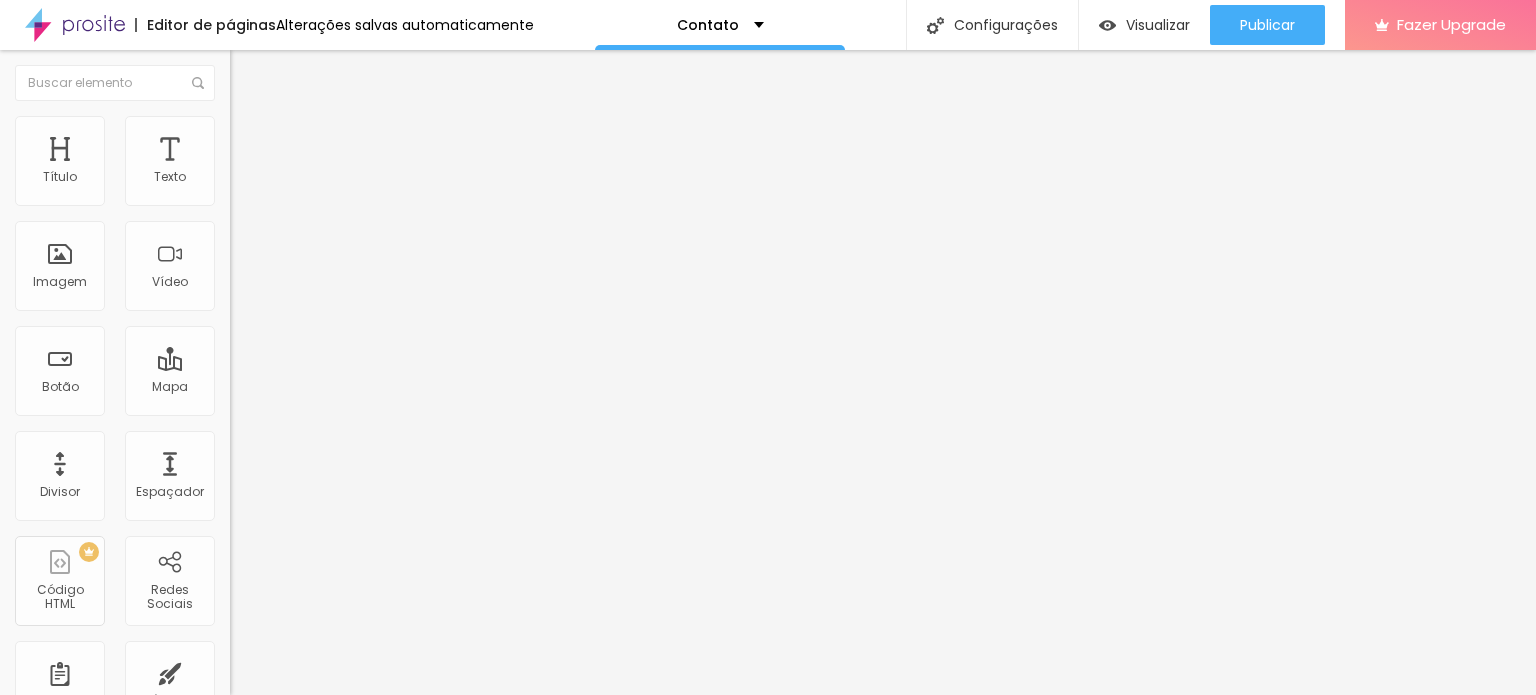 click on "Estilo" at bounding box center [345, 126] 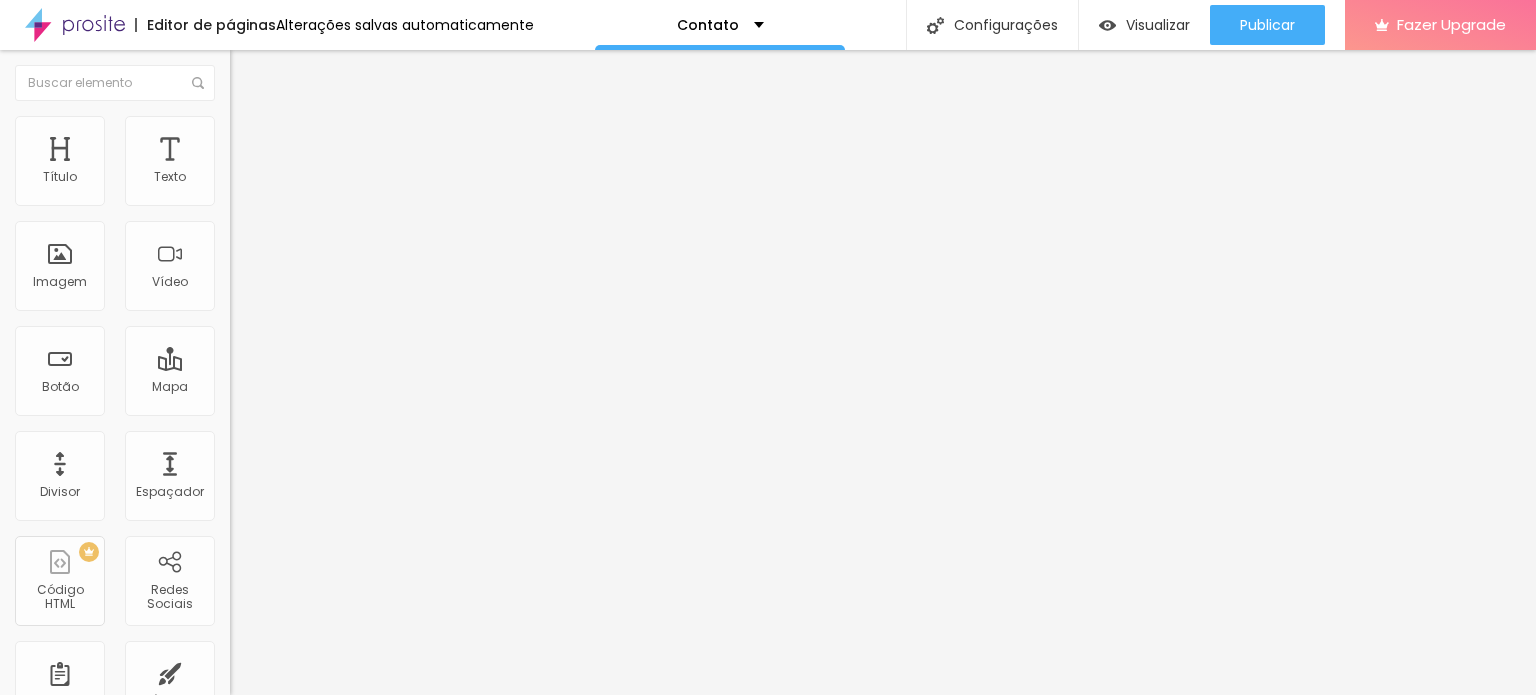 type on "60" 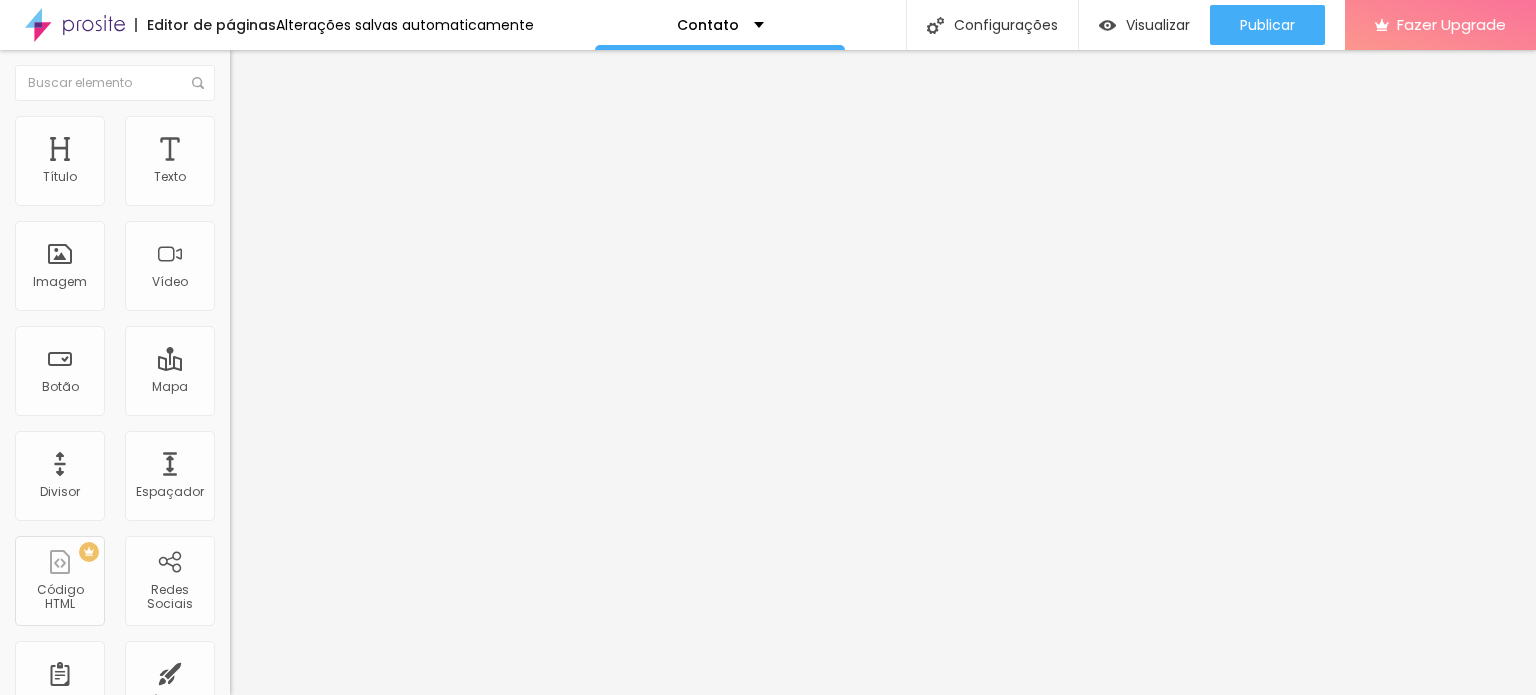 type on "55" 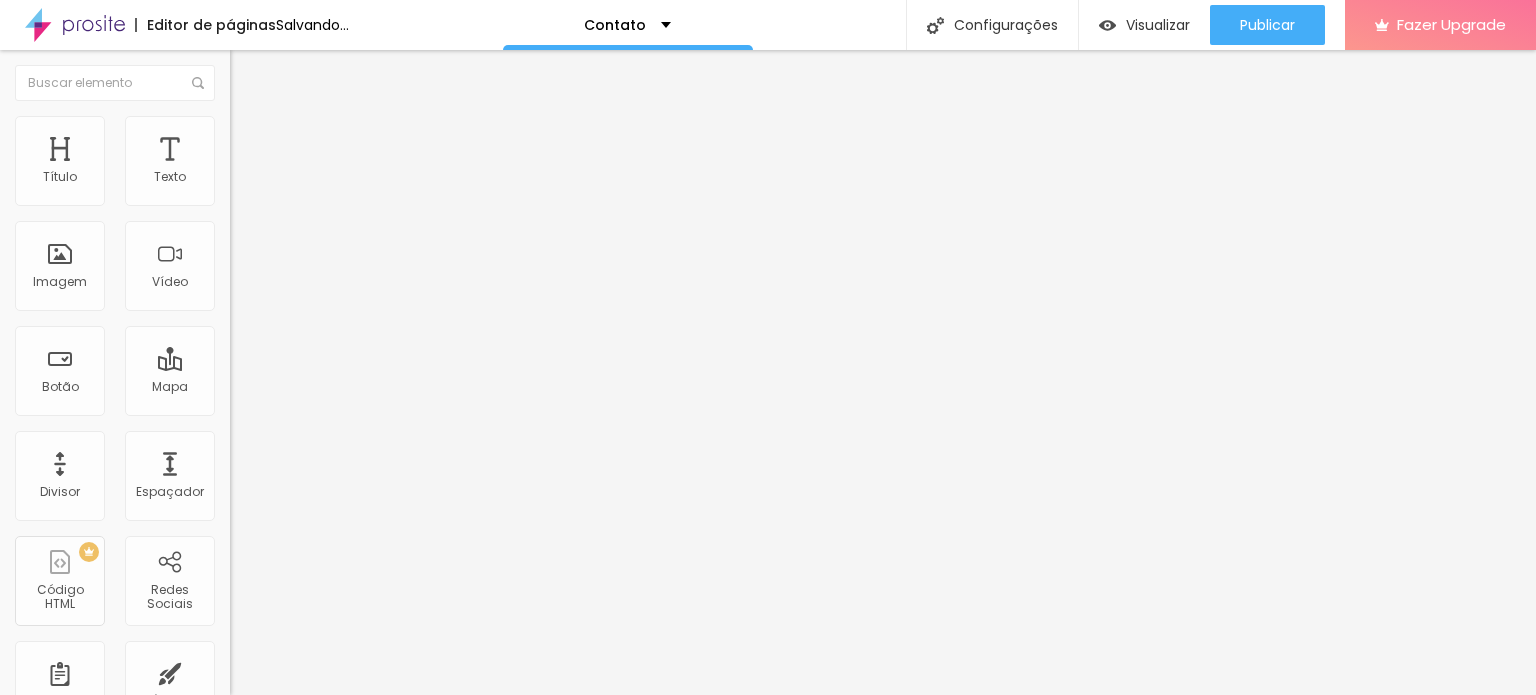 drag, startPoint x: 127, startPoint y: 218, endPoint x: 150, endPoint y: 207, distance: 25.495098 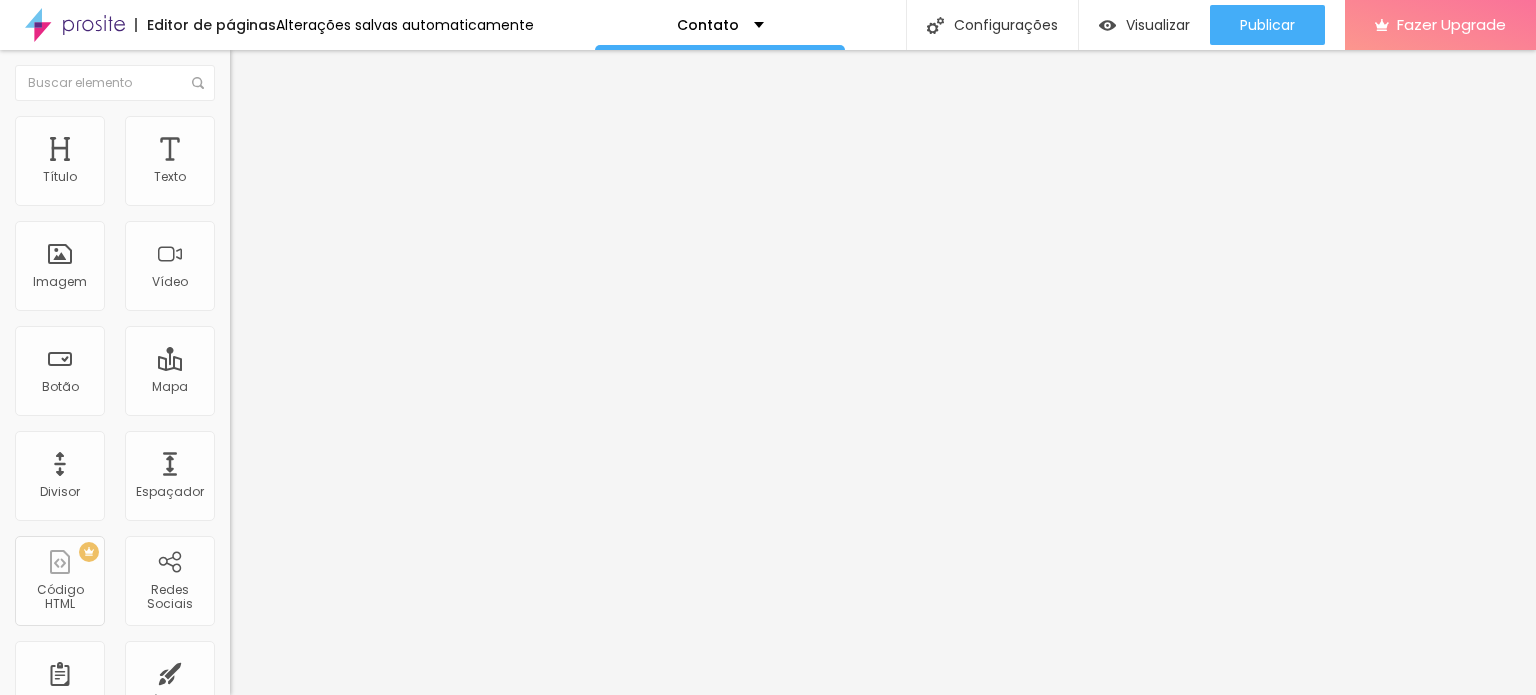 type on "70" 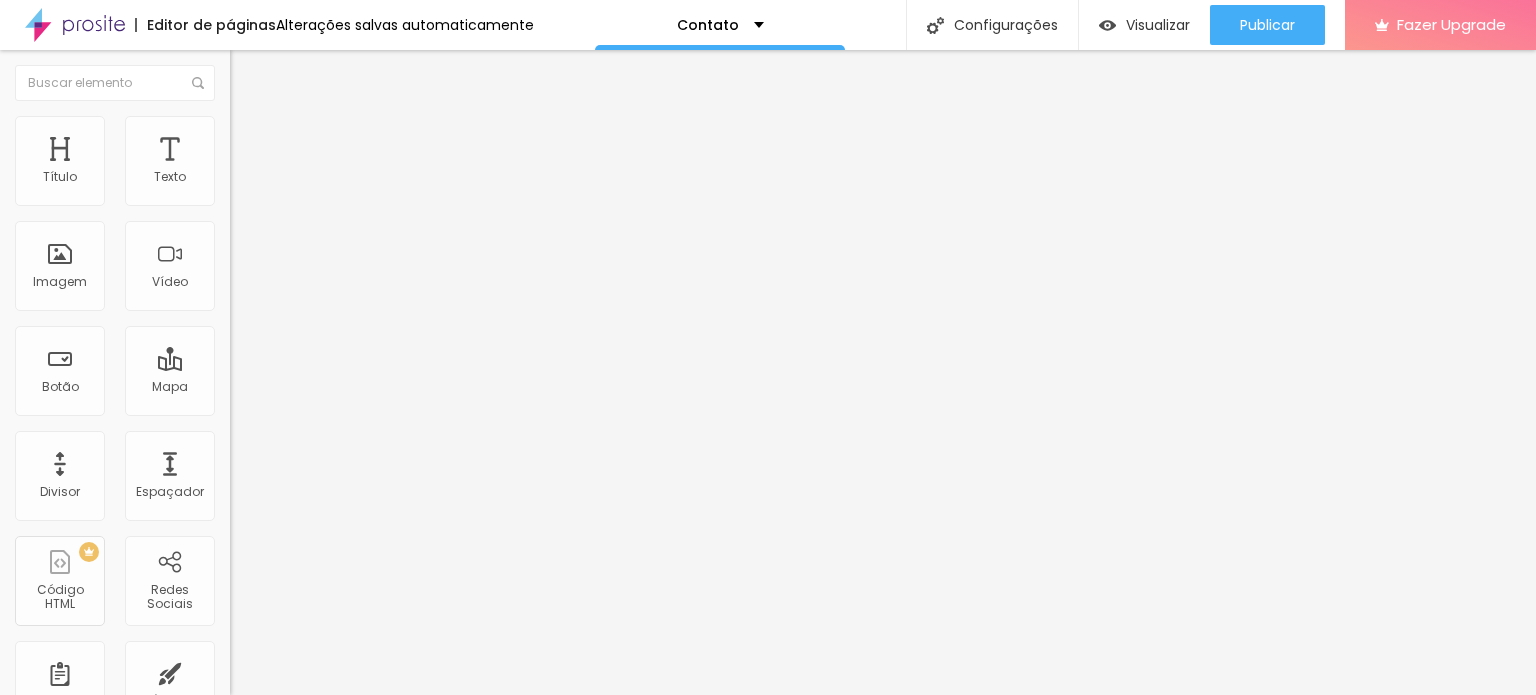 type on "75" 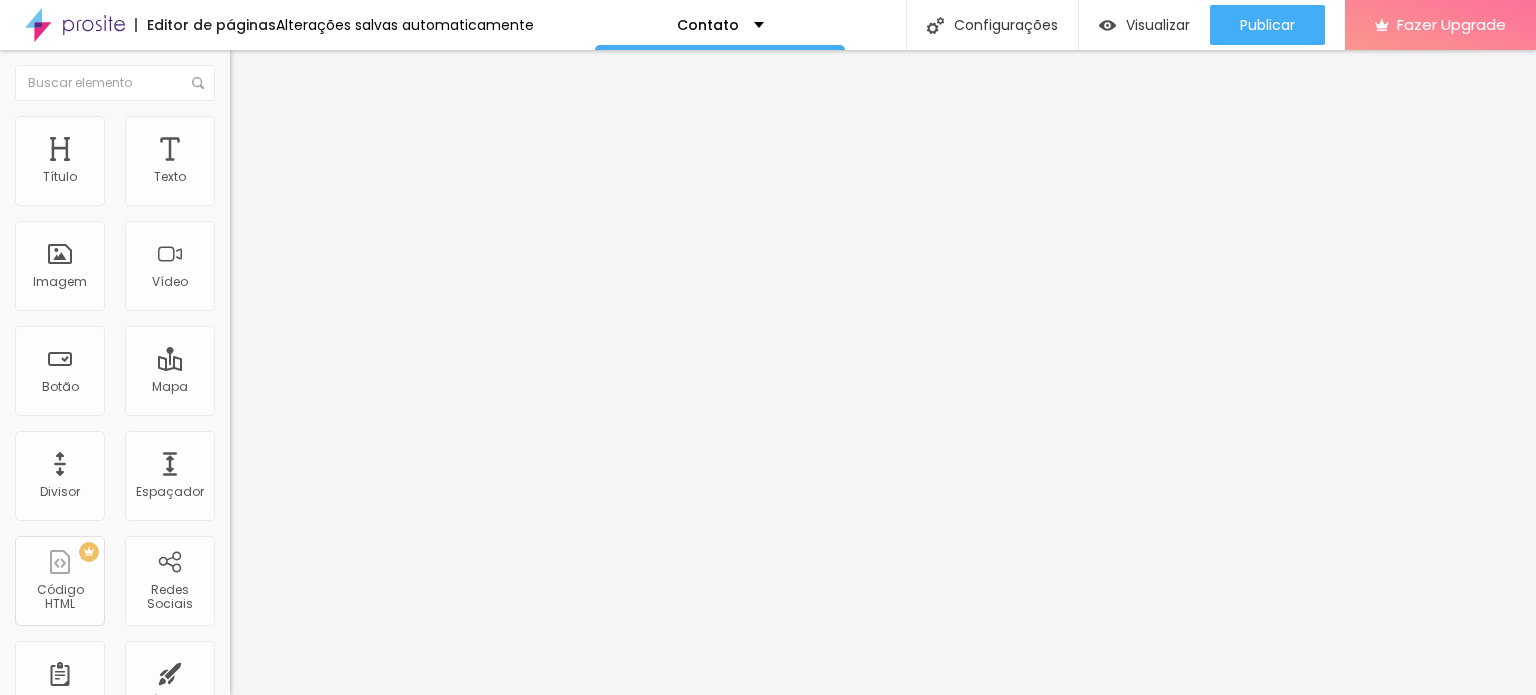 type on "80" 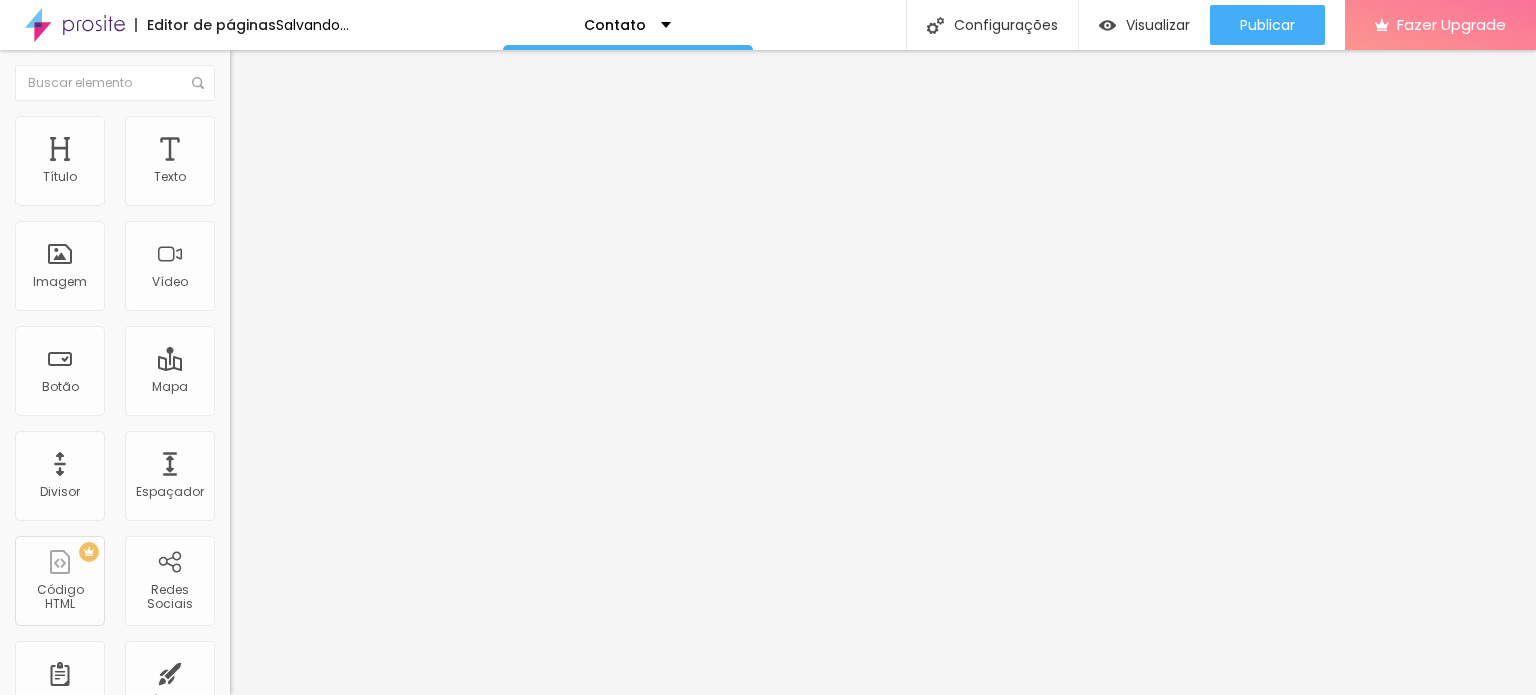 type on "75" 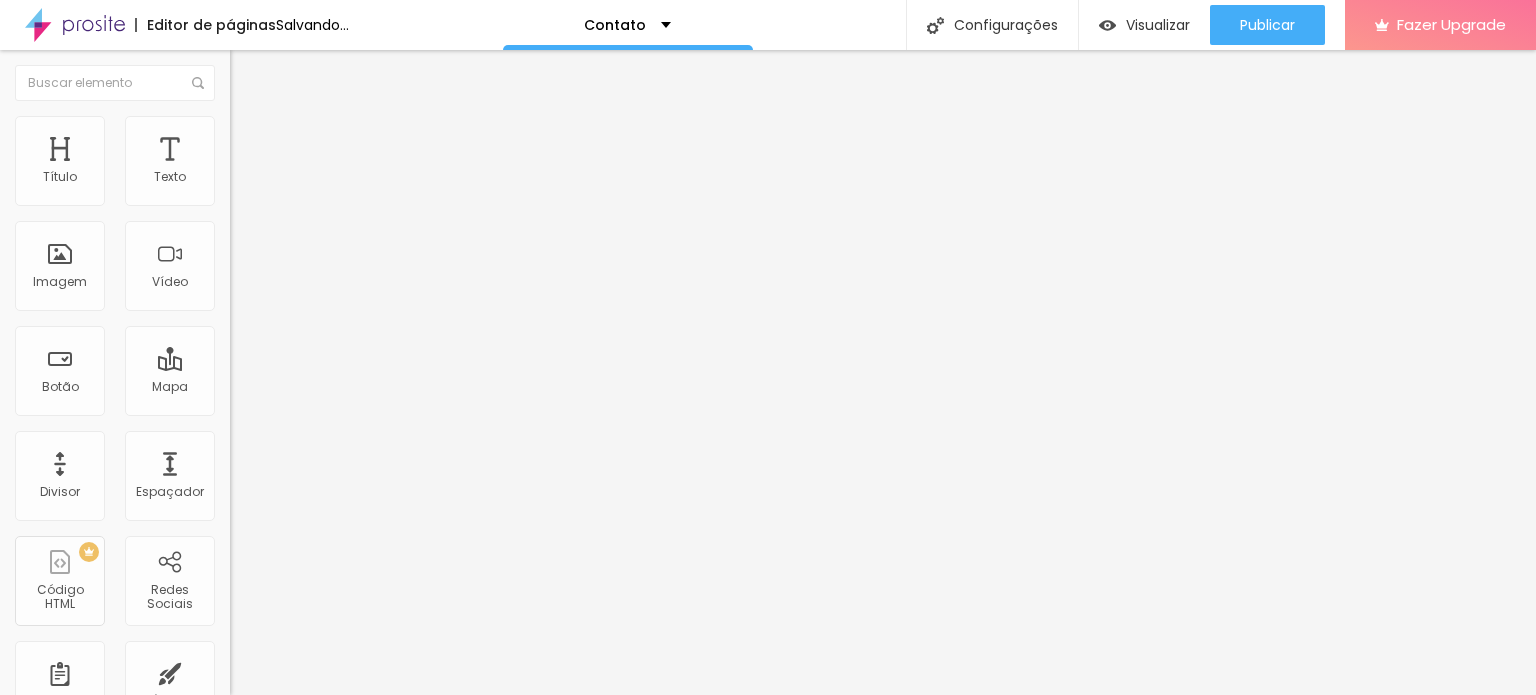 type on "75" 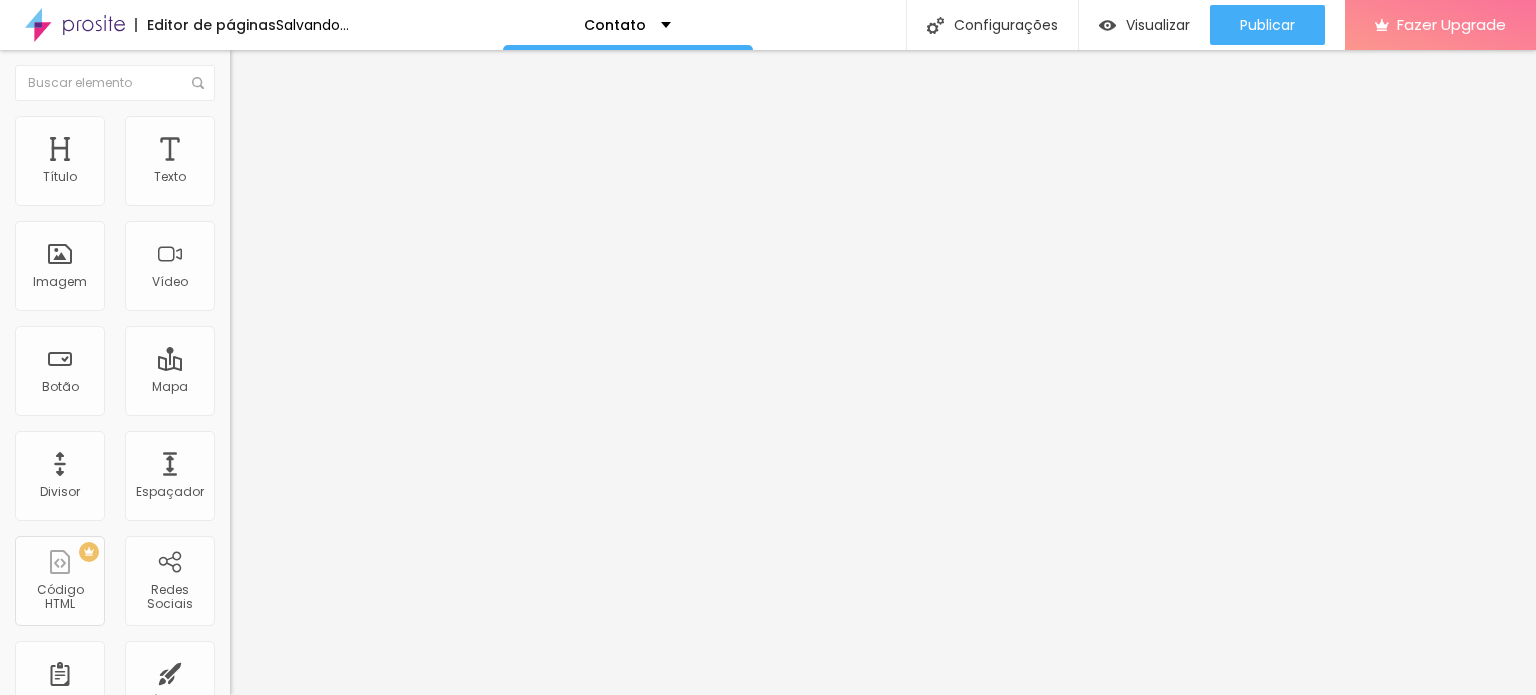 type on "70" 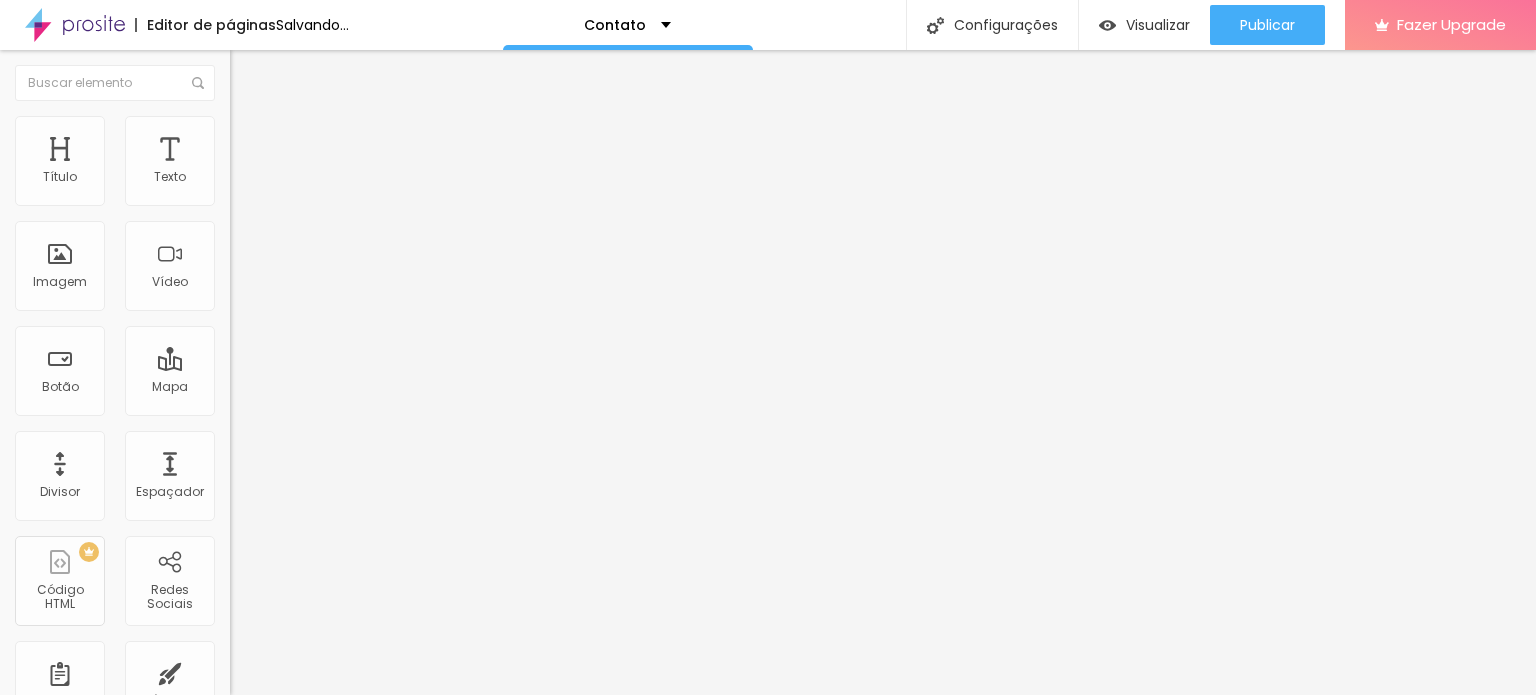 type on "70" 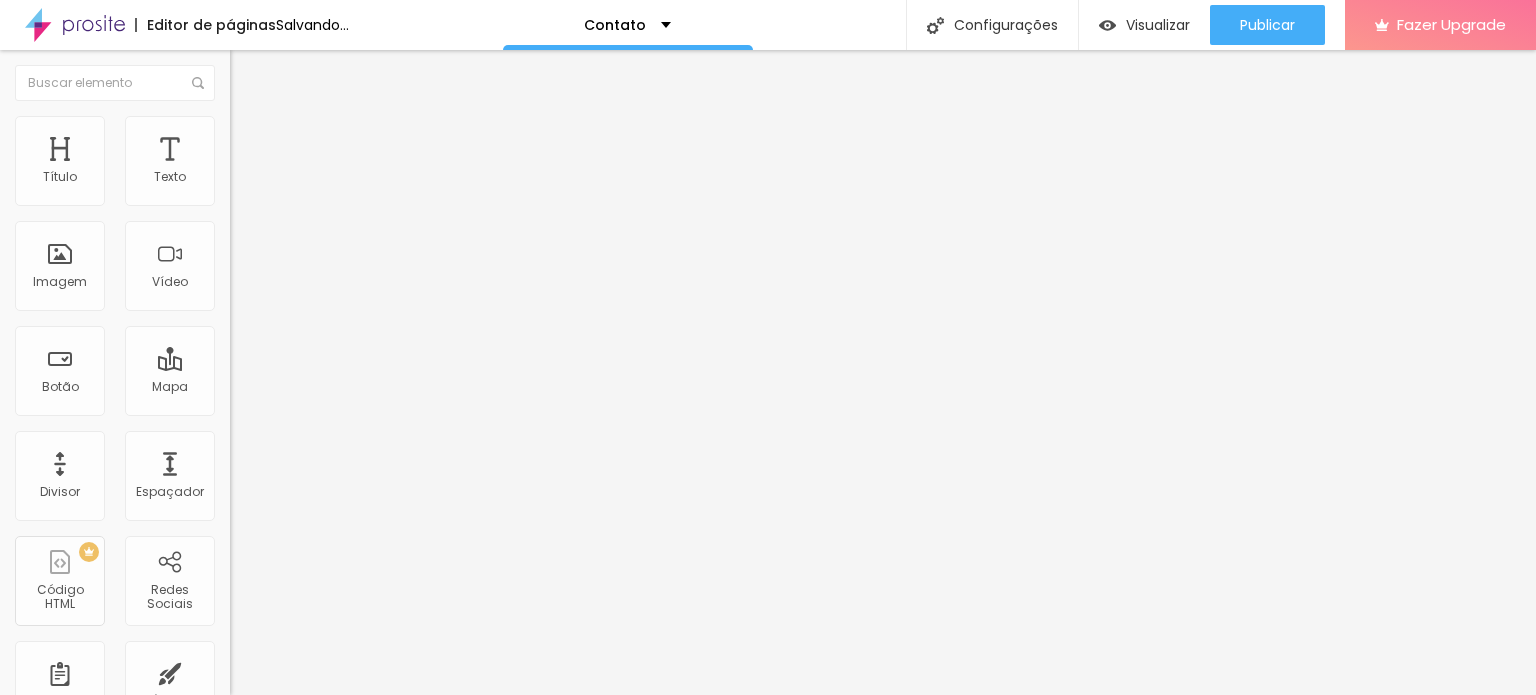 type on "65" 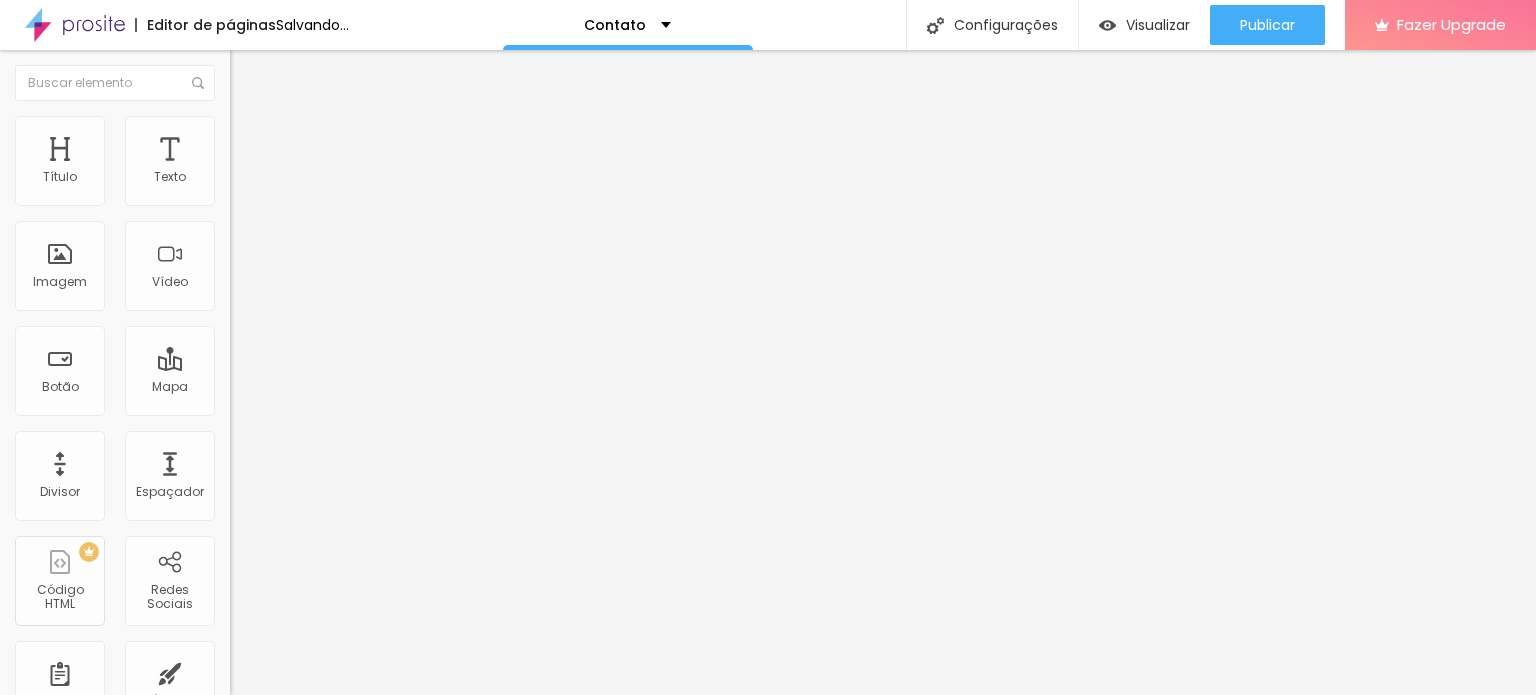 type on "60" 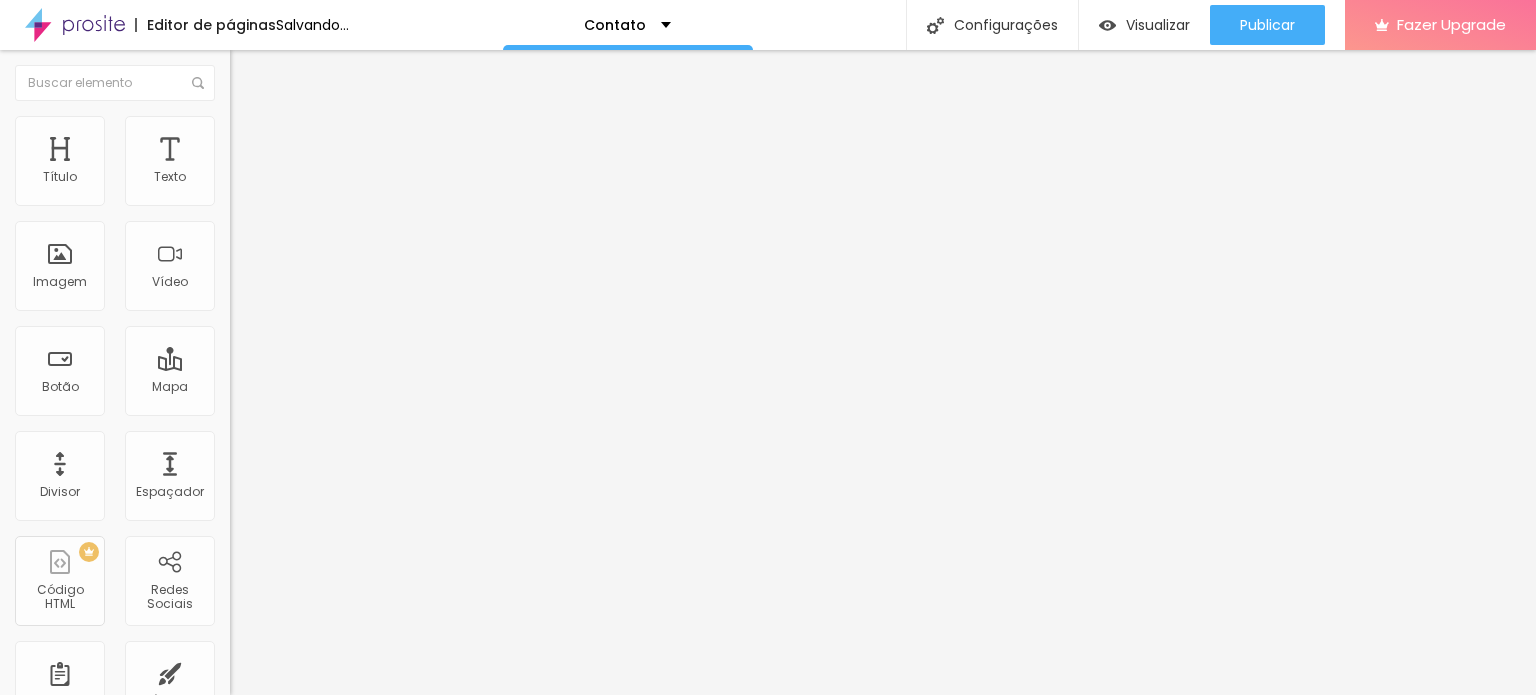 type on "55" 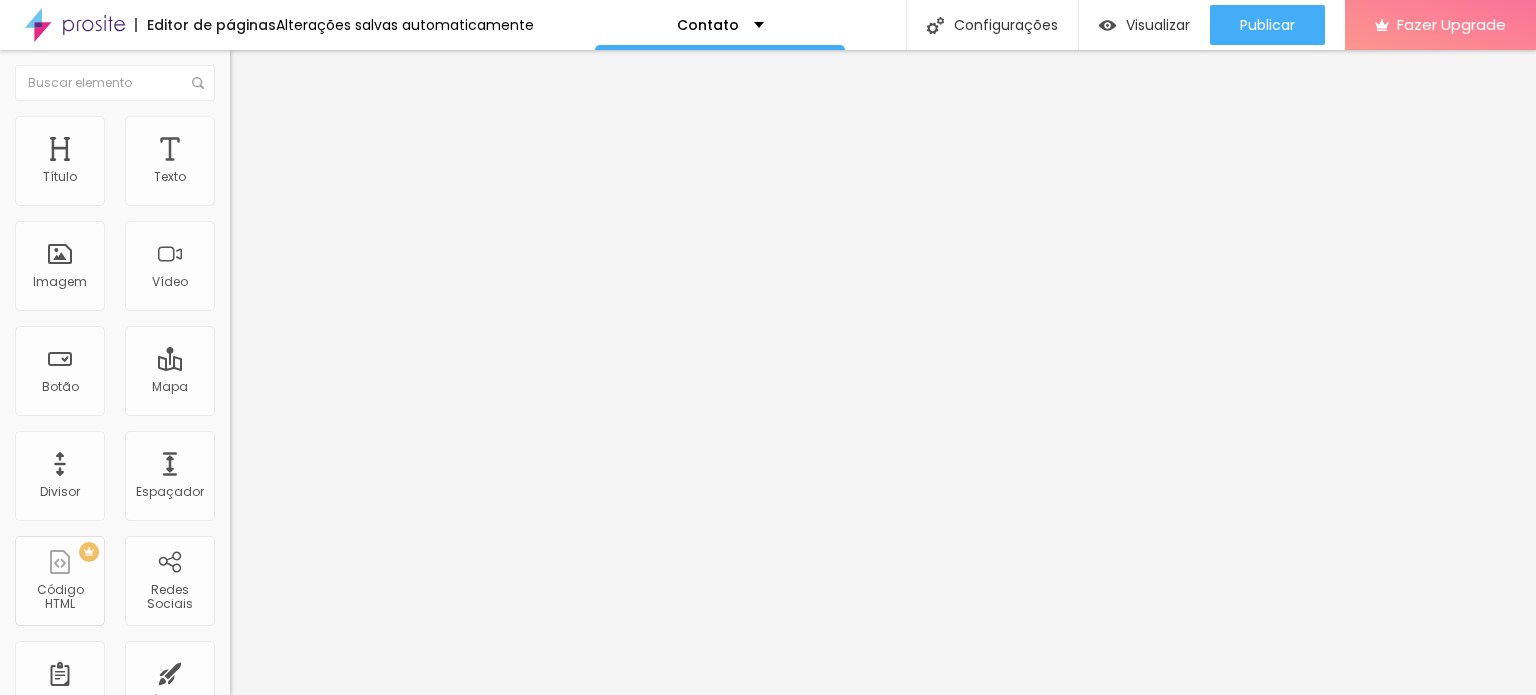 type on "40" 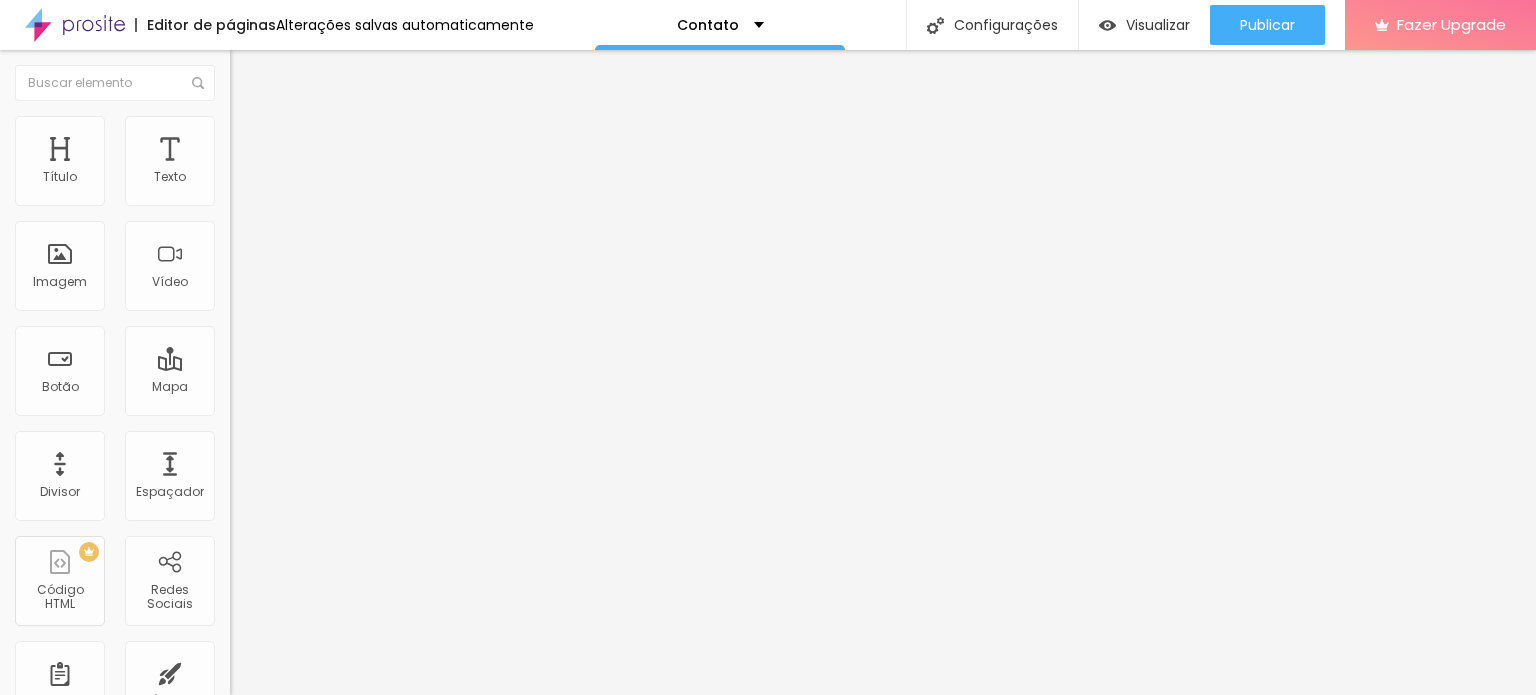 type on "60" 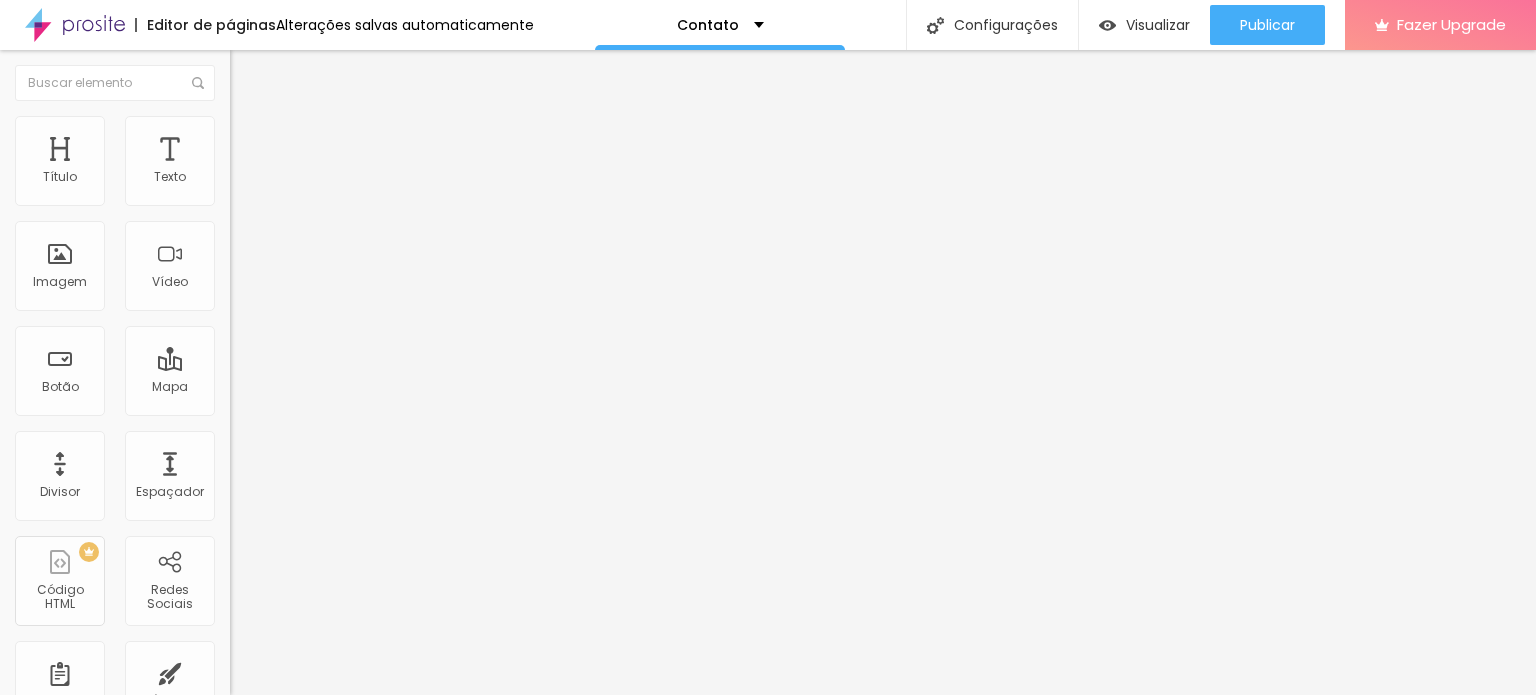 click on "Avançado" at bounding box center [281, 149] 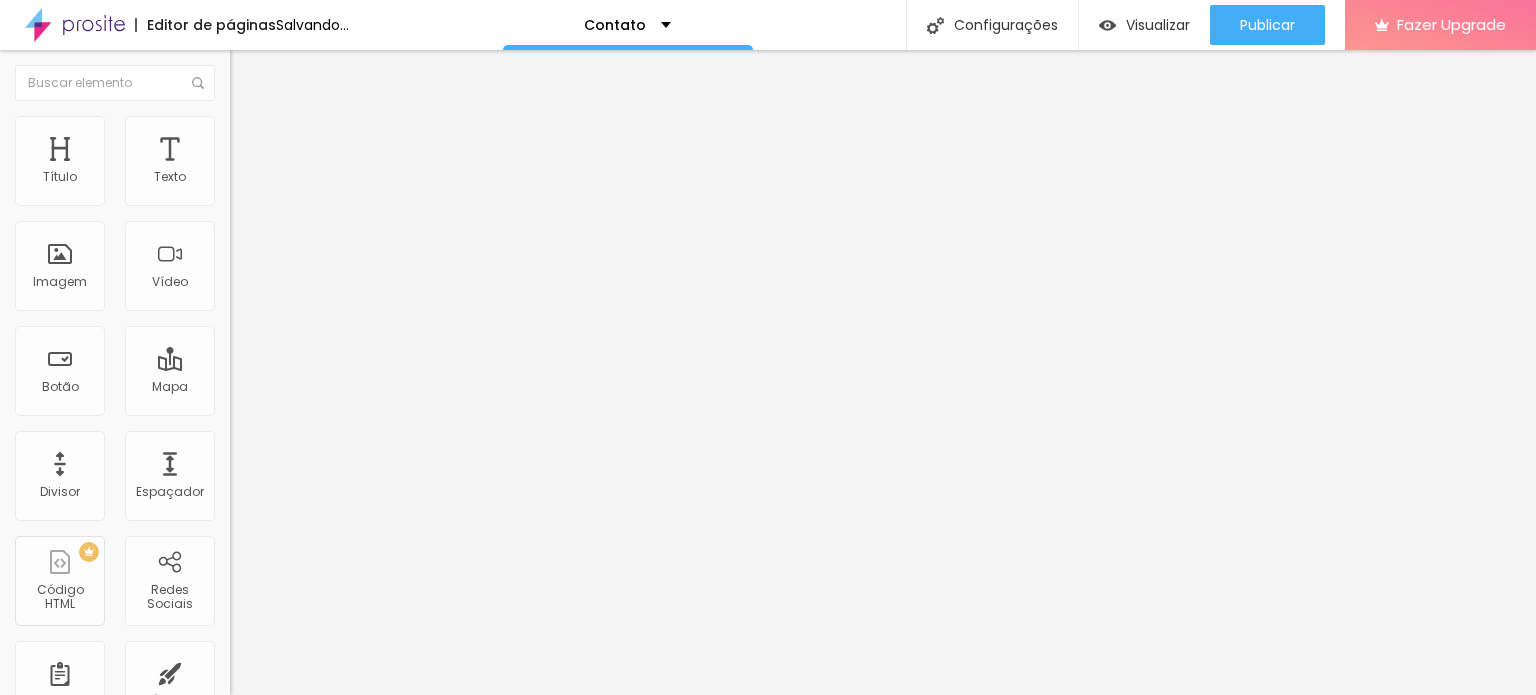 type on "79" 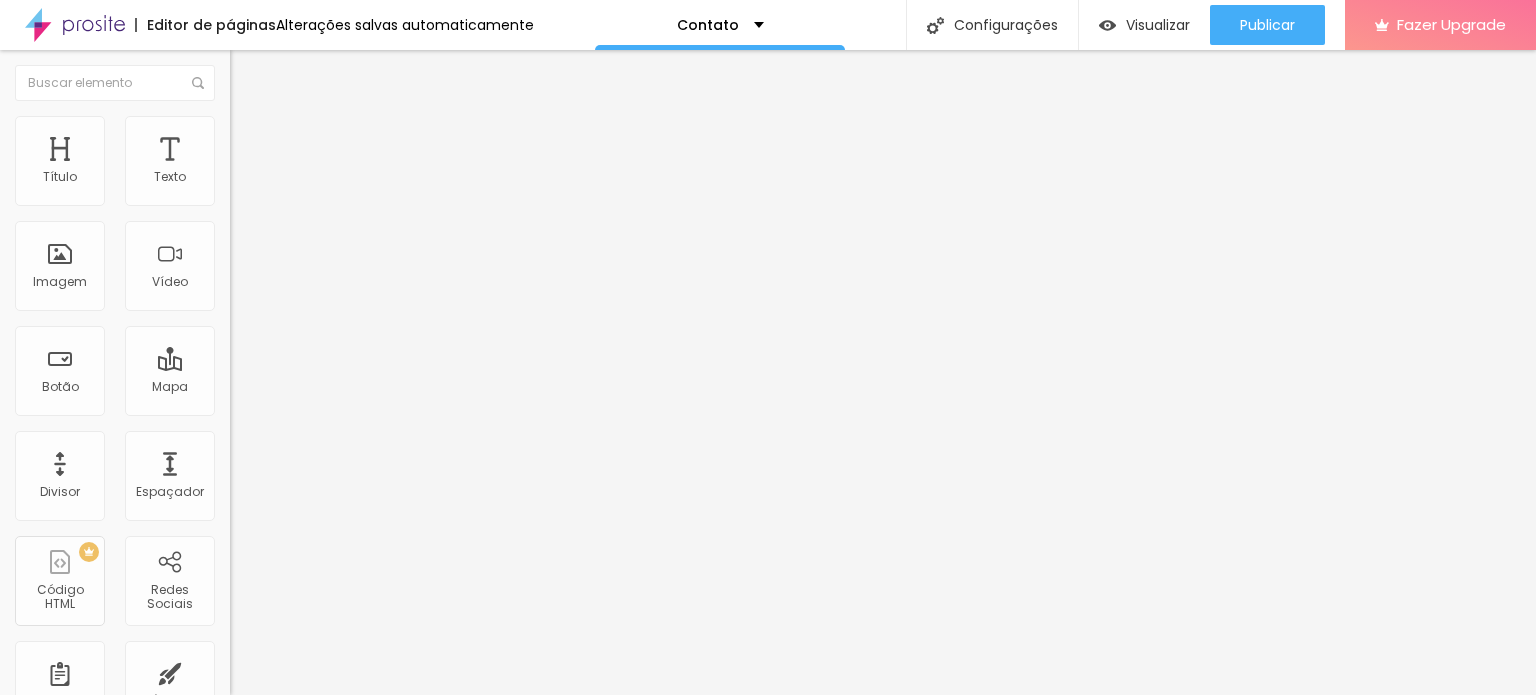 type on "67" 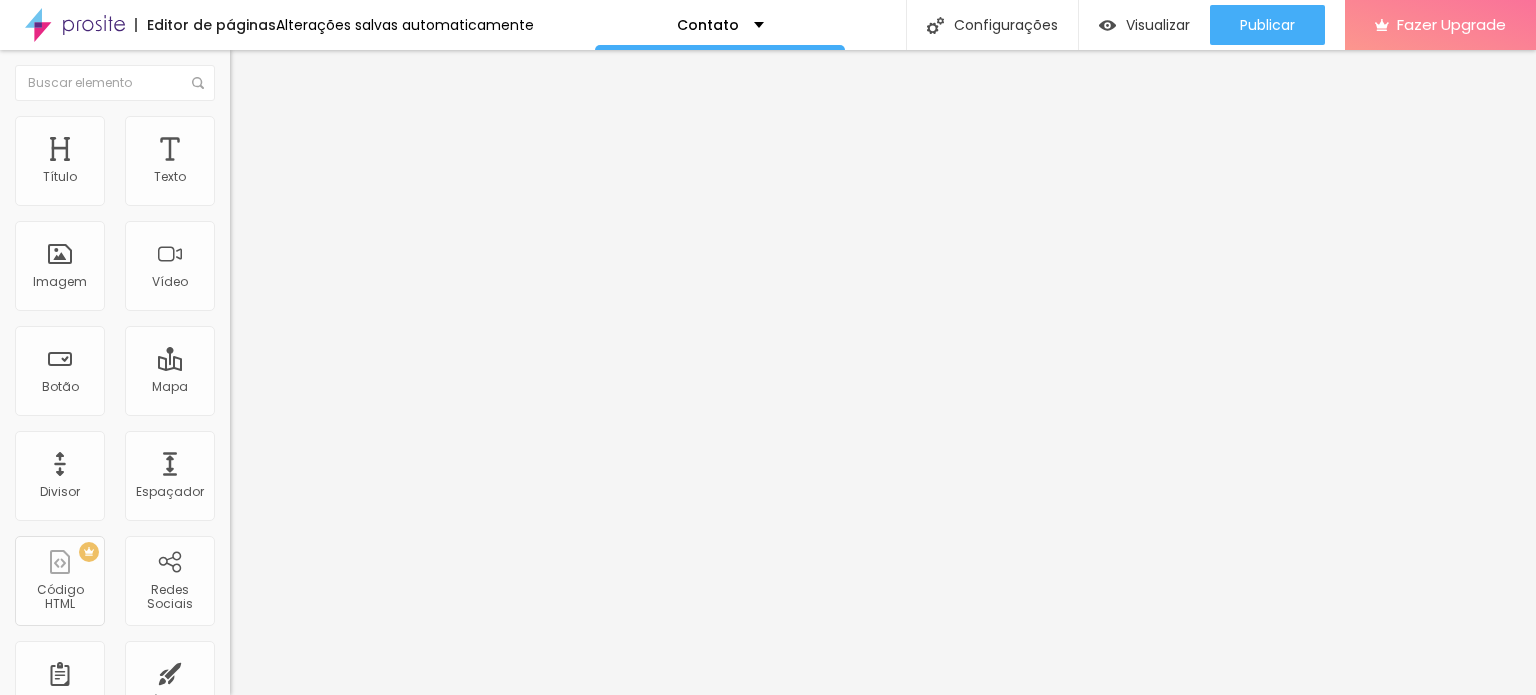 click at bounding box center (239, 105) 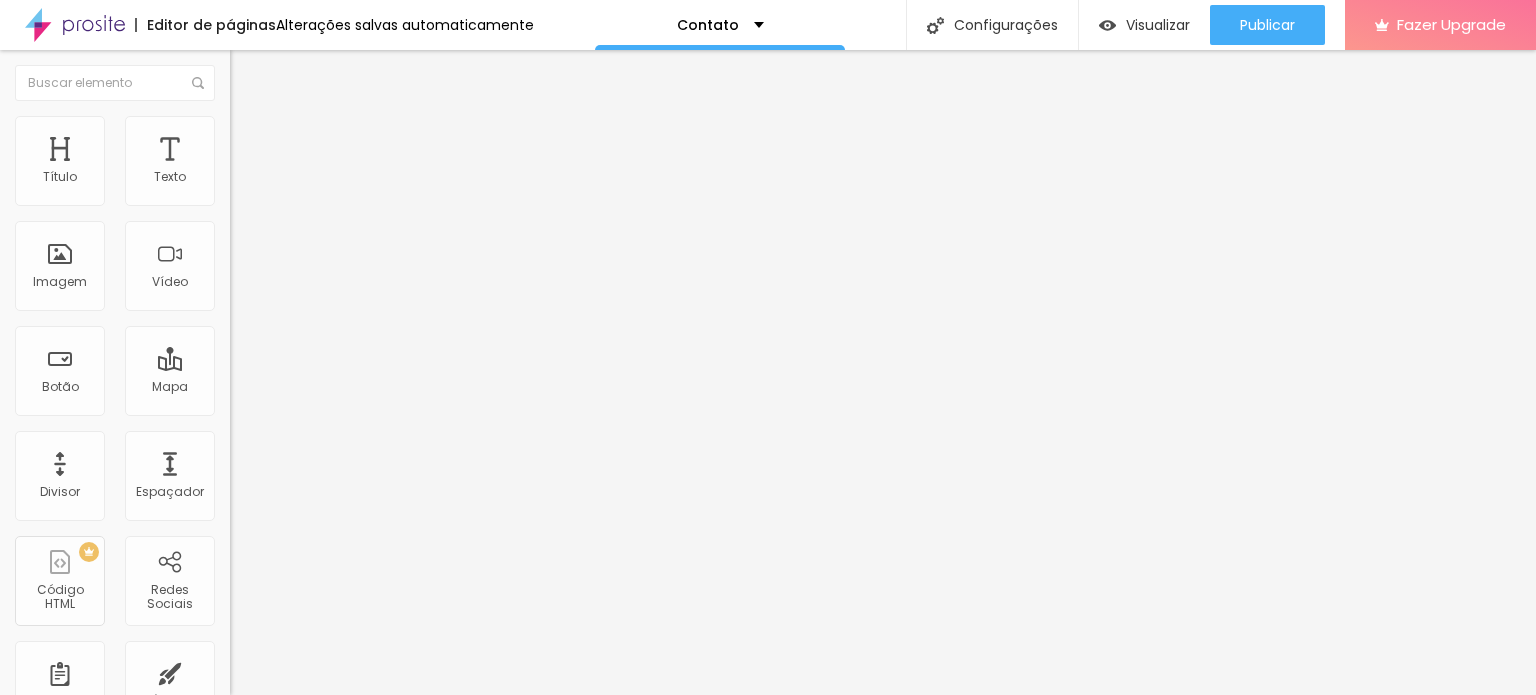 click on "Proporção" at bounding box center [345, 293] 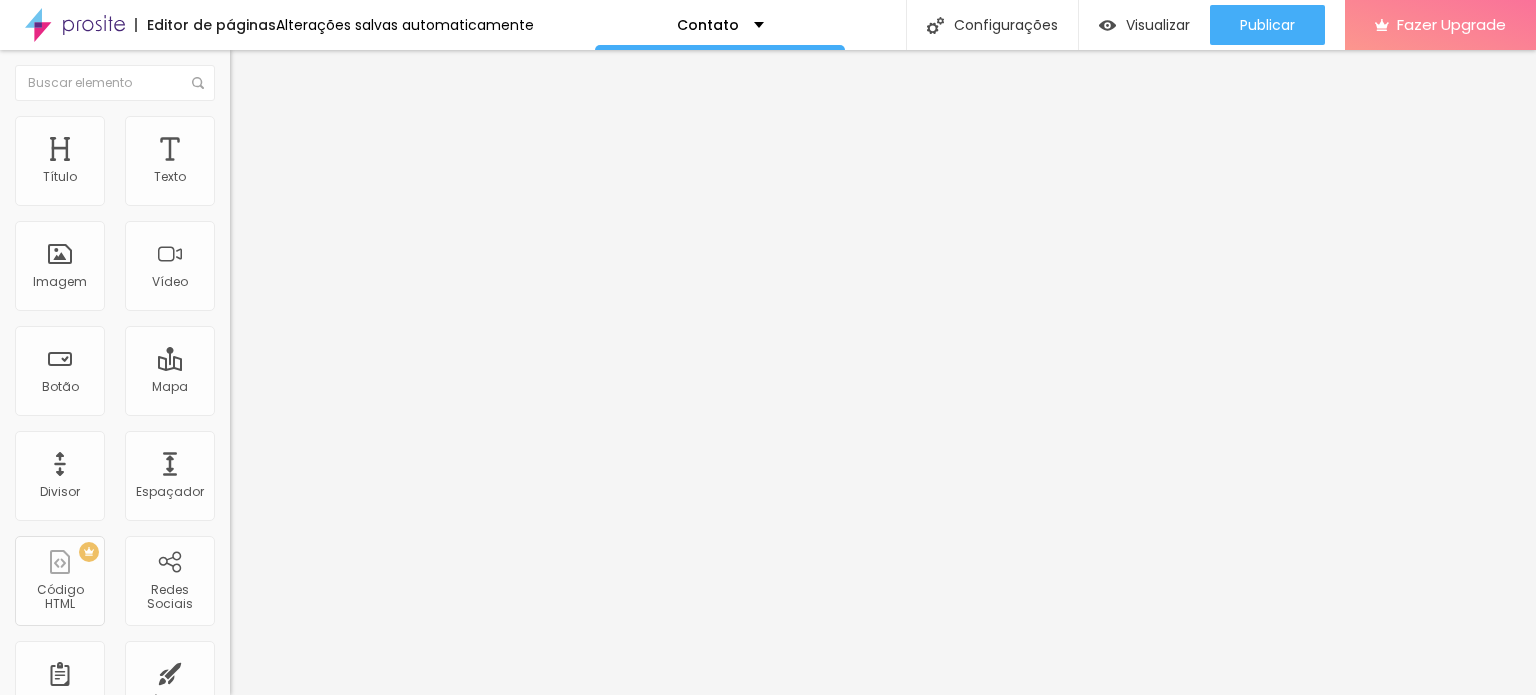 click on "Quadrado" at bounding box center [262, 347] 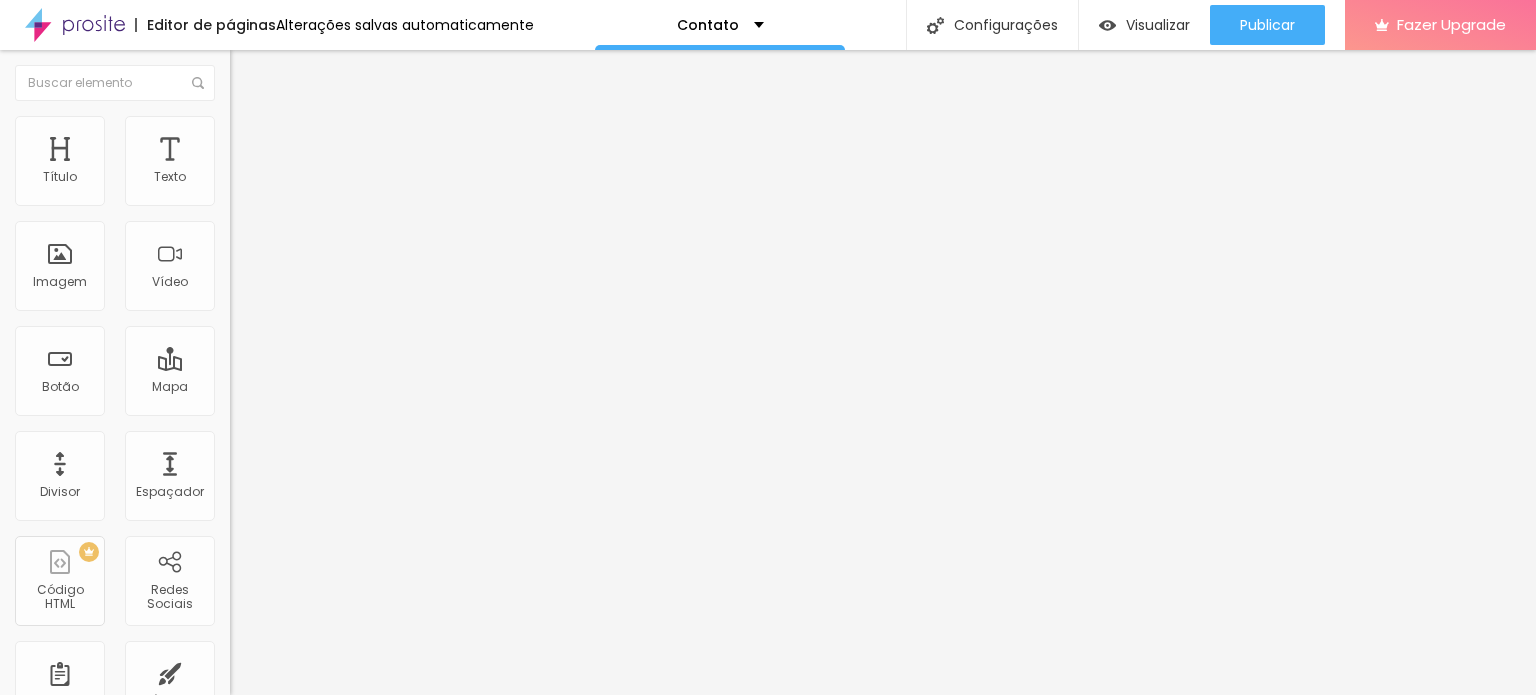 click on "Original" at bounding box center (254, 359) 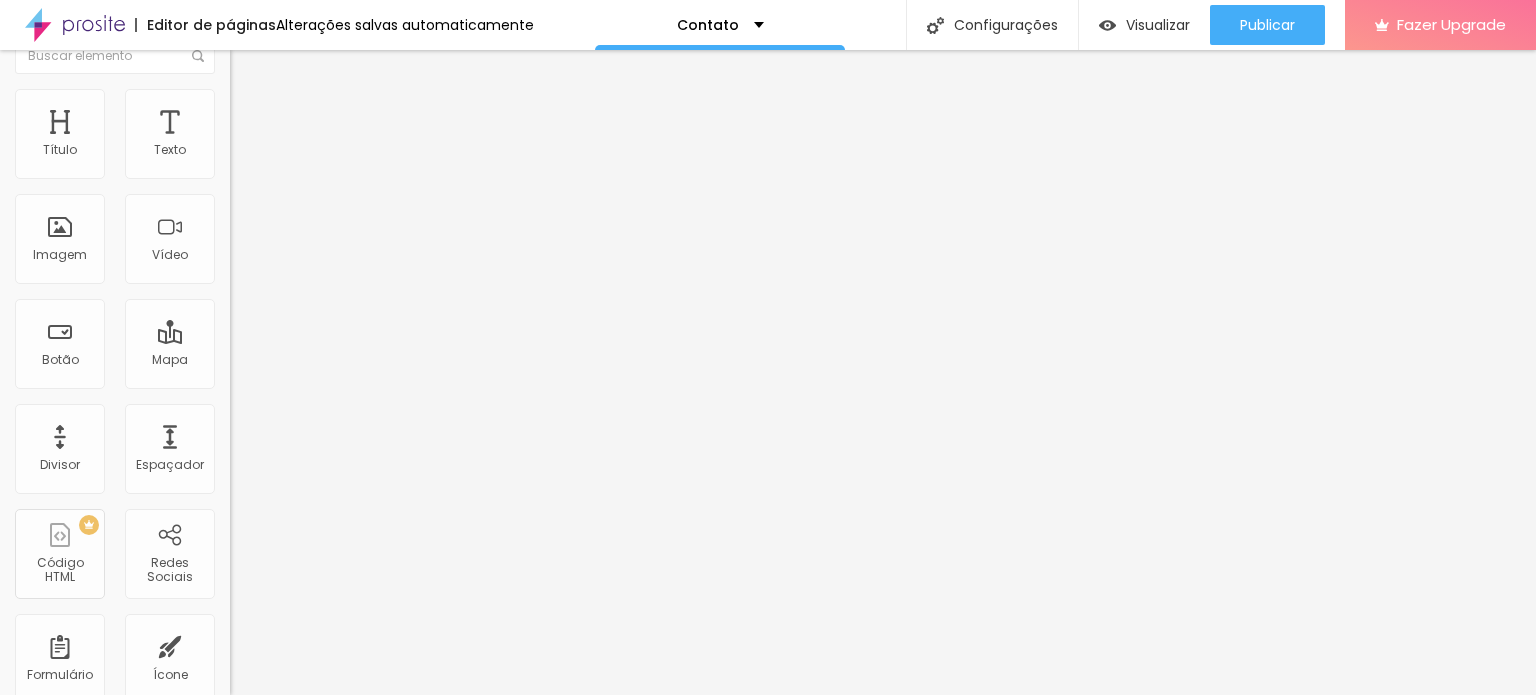 scroll, scrollTop: 40, scrollLeft: 0, axis: vertical 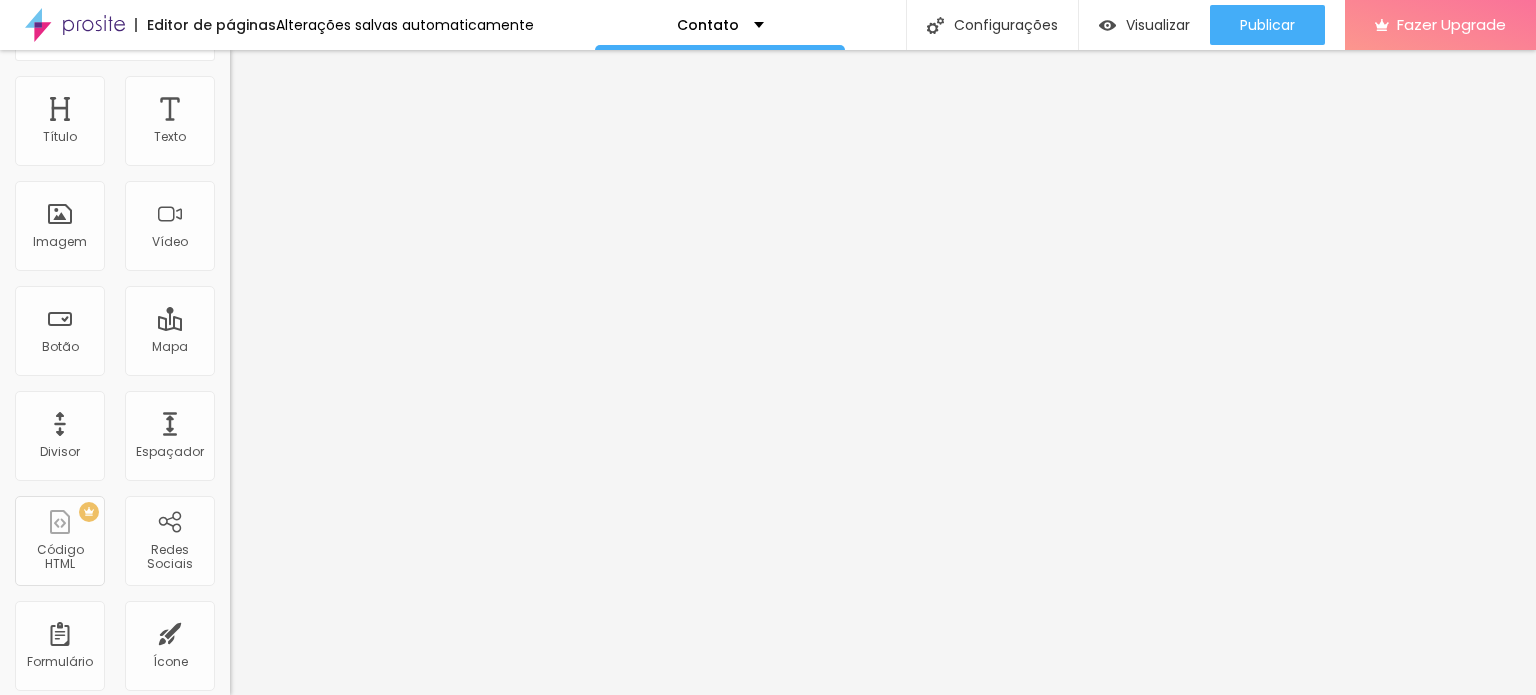 click at bounding box center (237, 206) 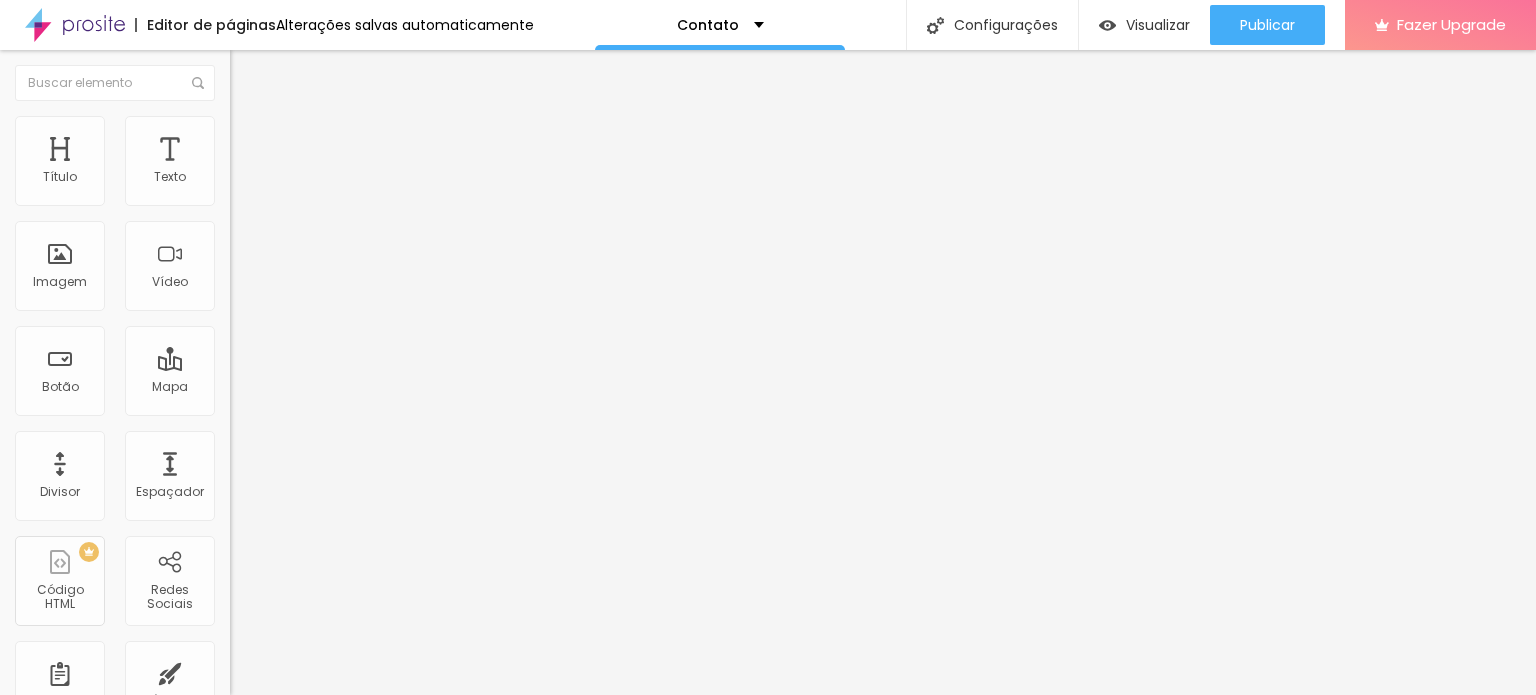 drag, startPoint x: 124, startPoint y: 207, endPoint x: 183, endPoint y: 226, distance: 61.983868 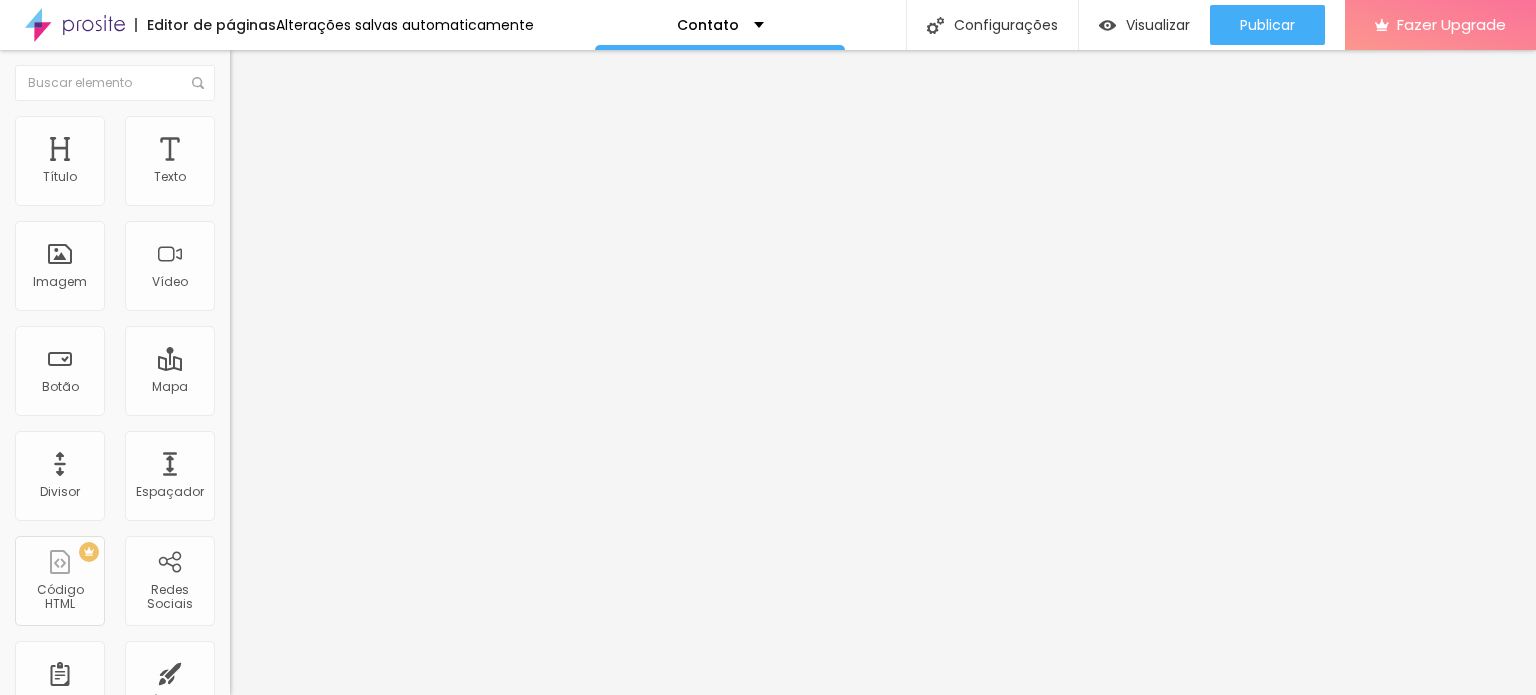 click on "Tamanho 60 px %" at bounding box center (345, 181) 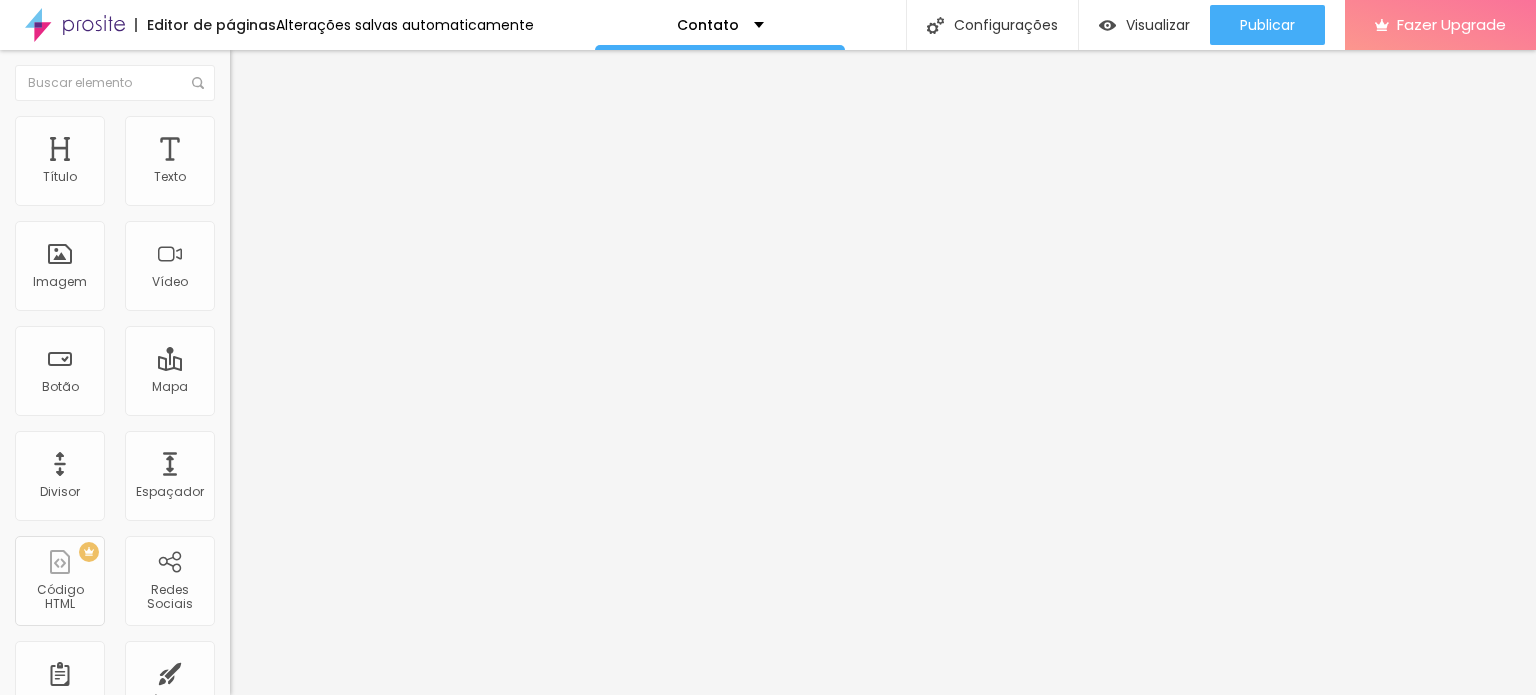 type on "85" 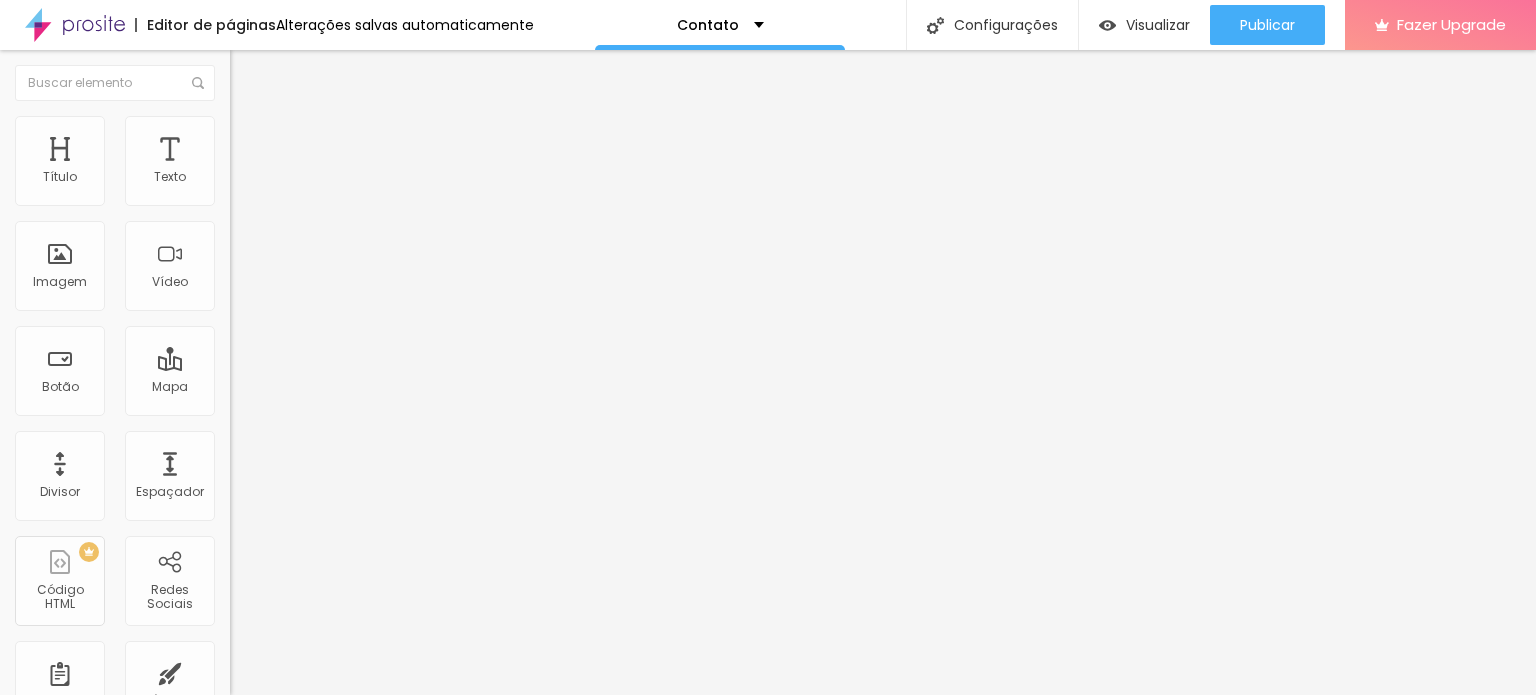 type on "90" 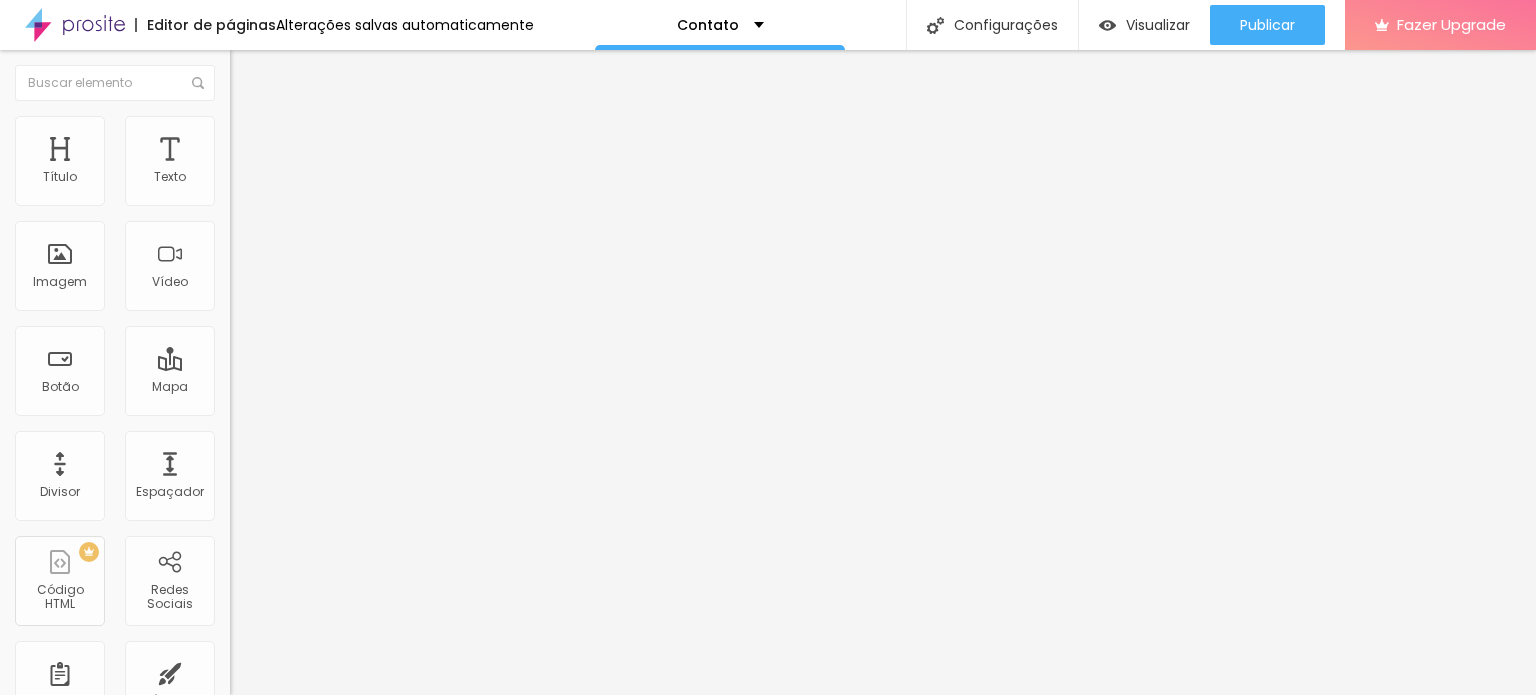 type on "95" 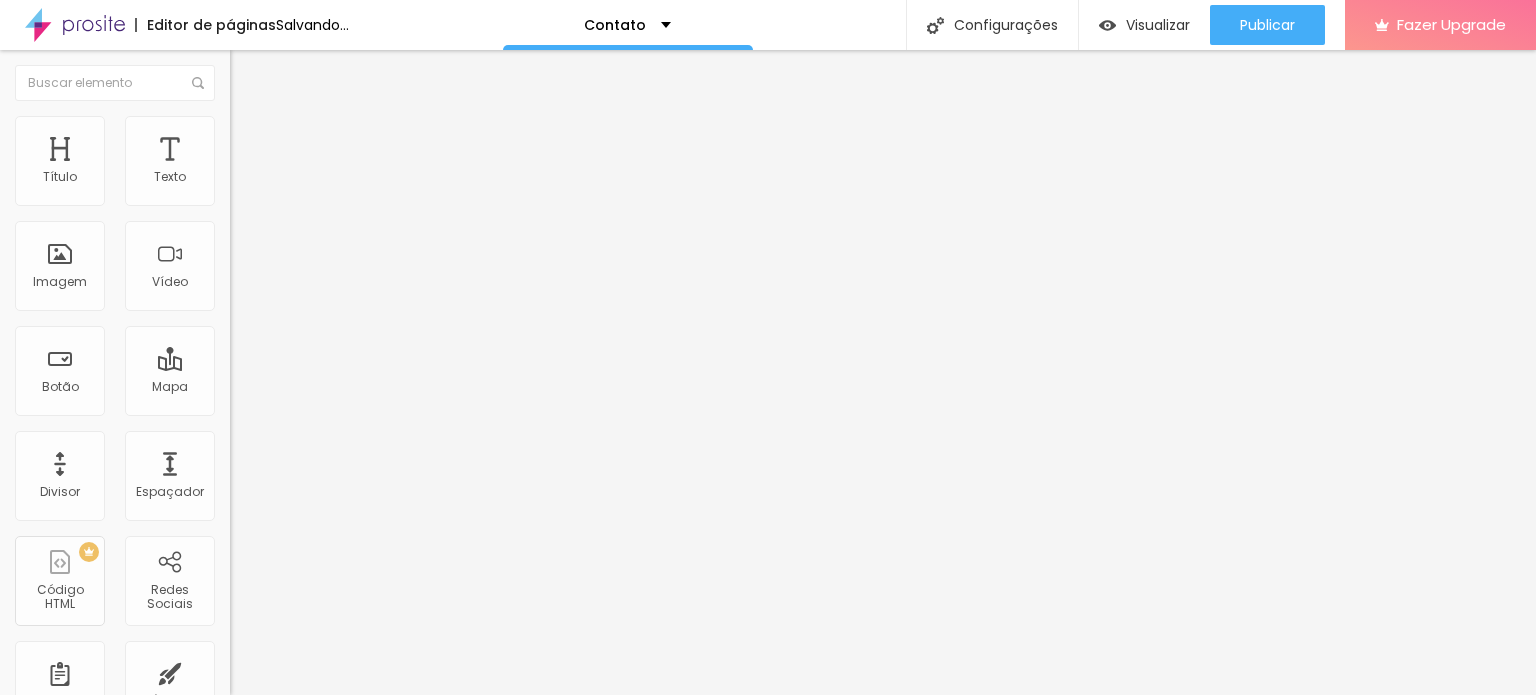 drag, startPoint x: 176, startPoint y: 214, endPoint x: 244, endPoint y: 212, distance: 68.0294 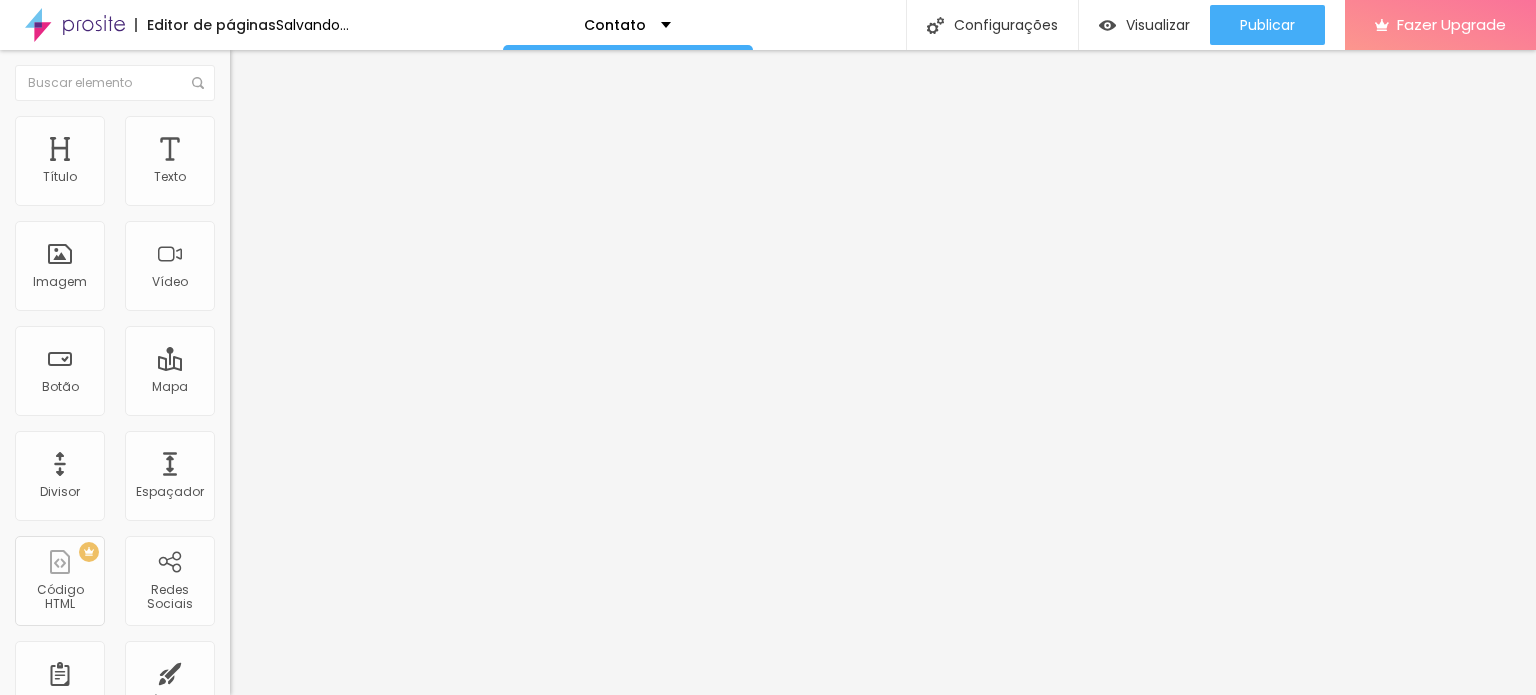 type on "100" 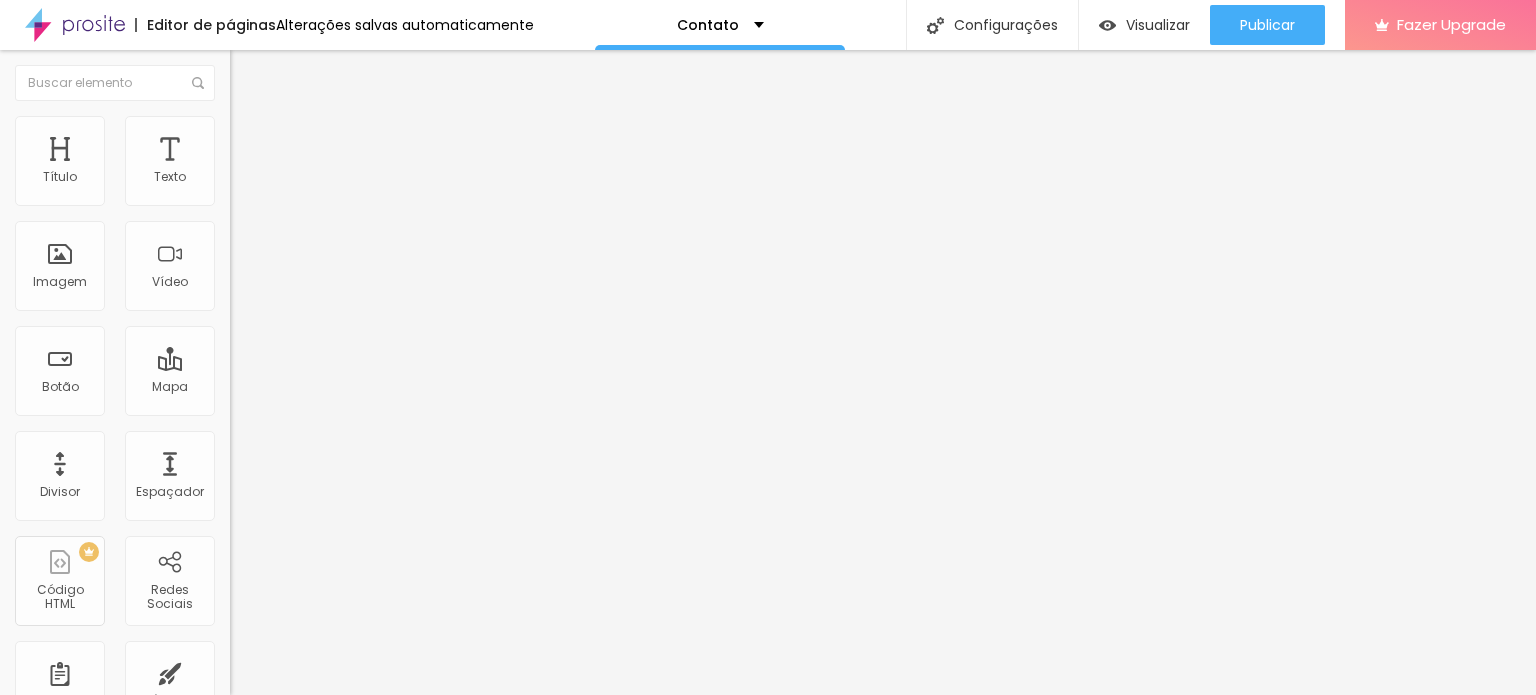 click on "Conteúdo" at bounding box center (279, 109) 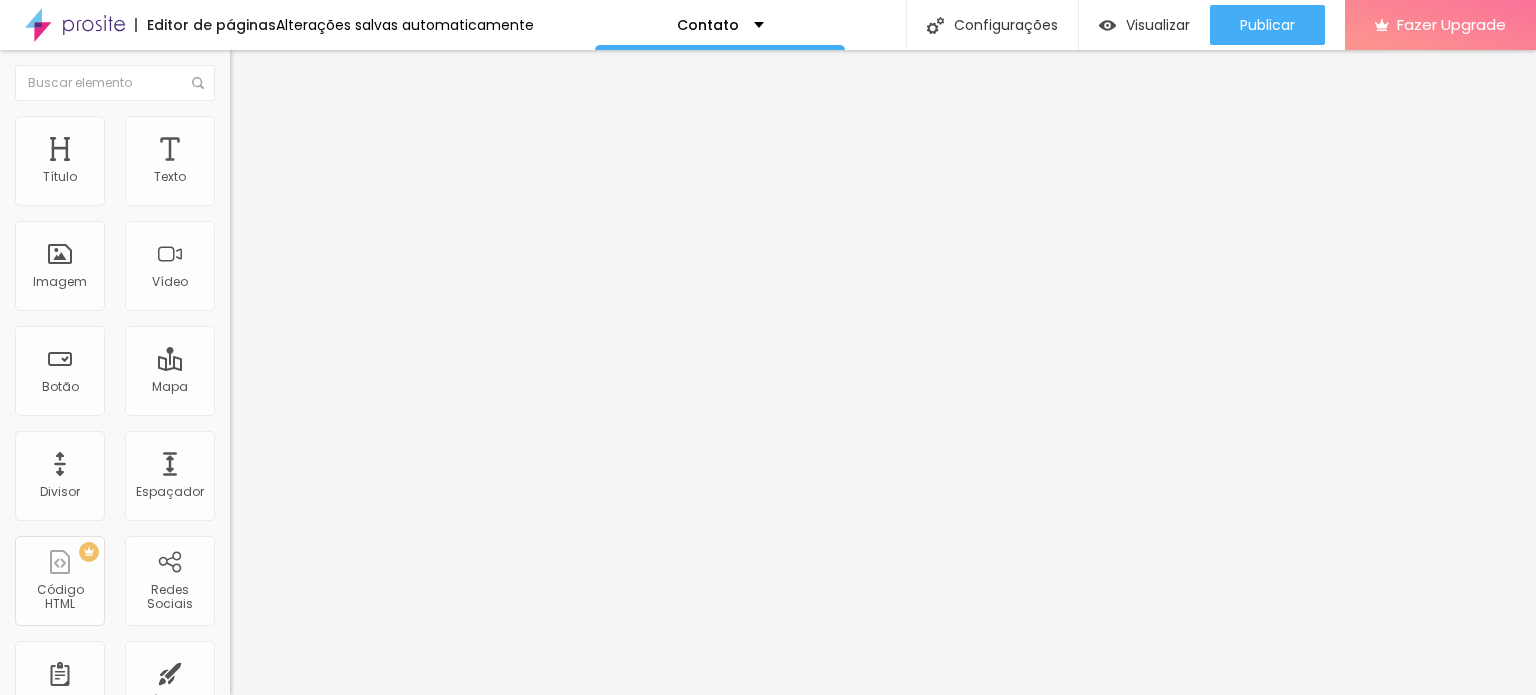 click at bounding box center [239, 145] 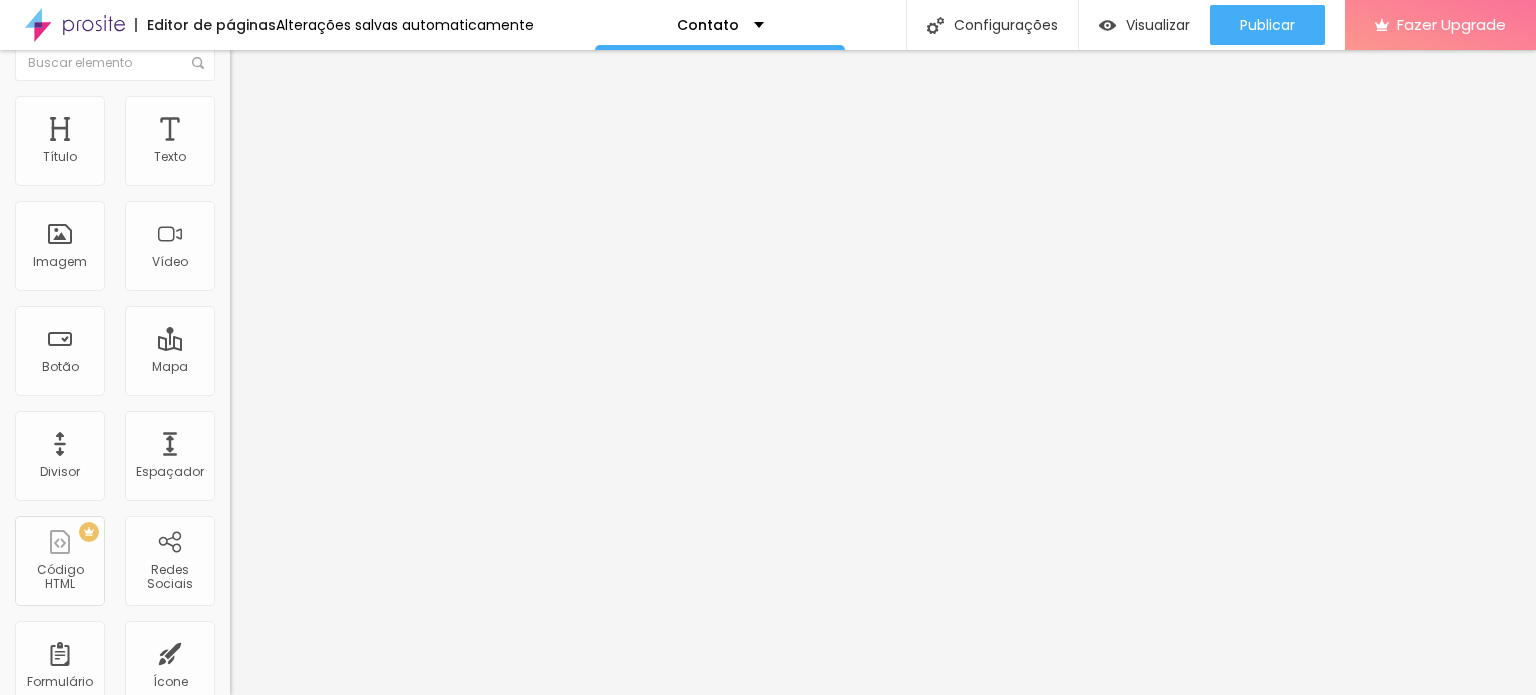 scroll, scrollTop: 0, scrollLeft: 0, axis: both 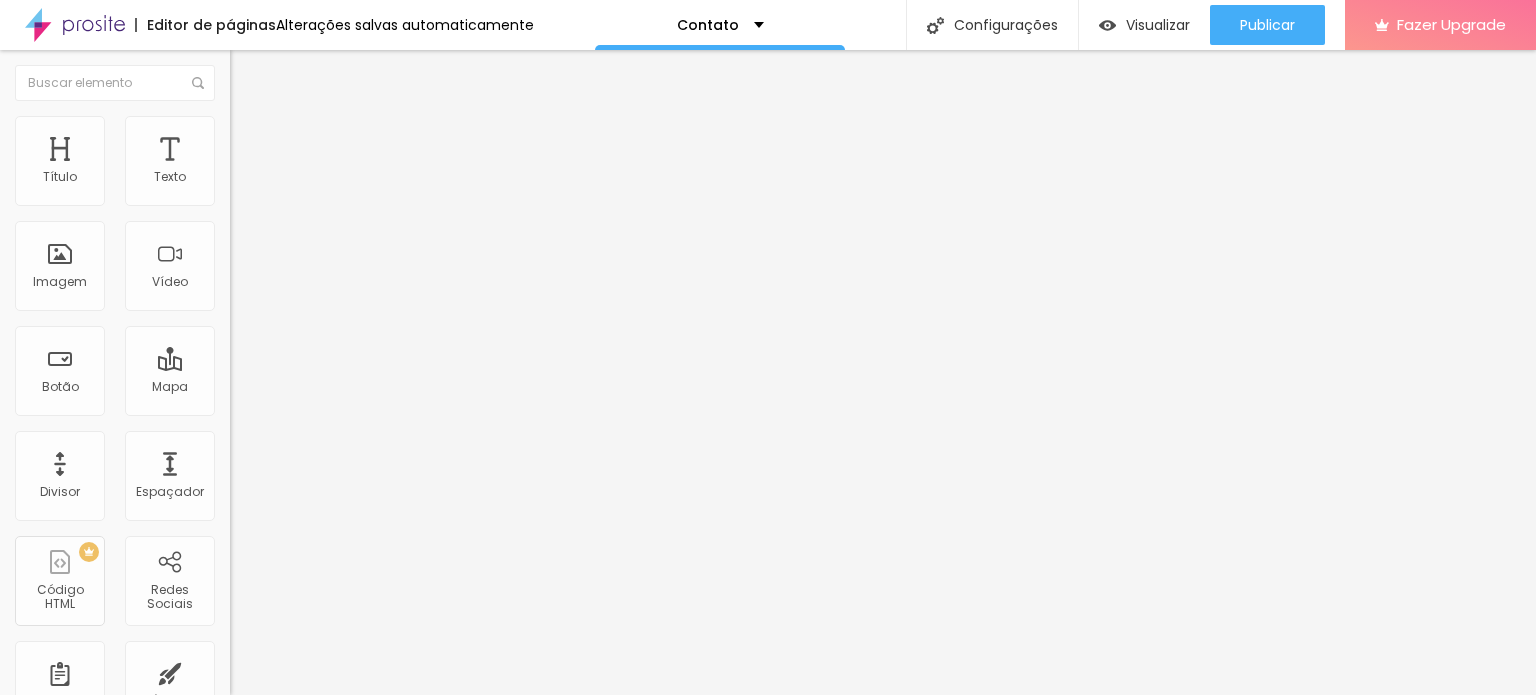 click at bounding box center (239, 105) 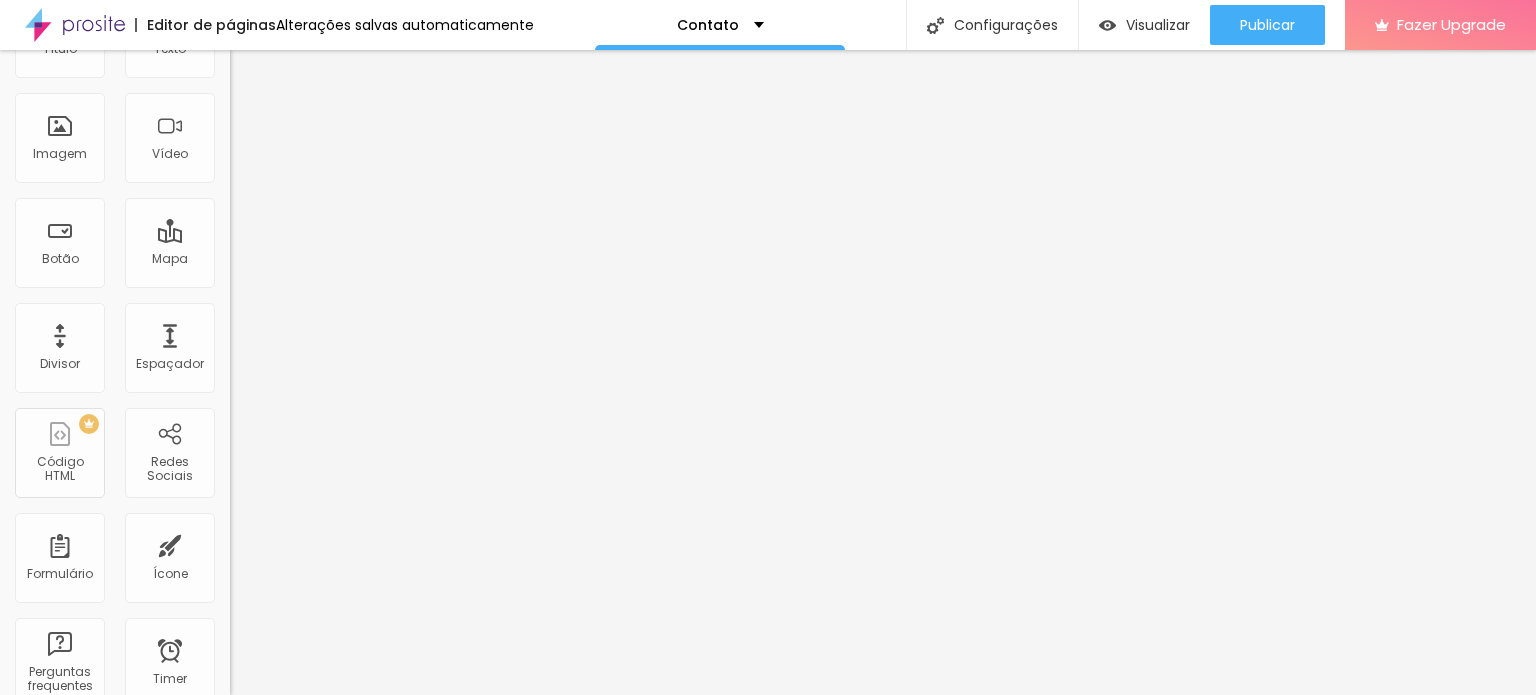 scroll, scrollTop: 0, scrollLeft: 0, axis: both 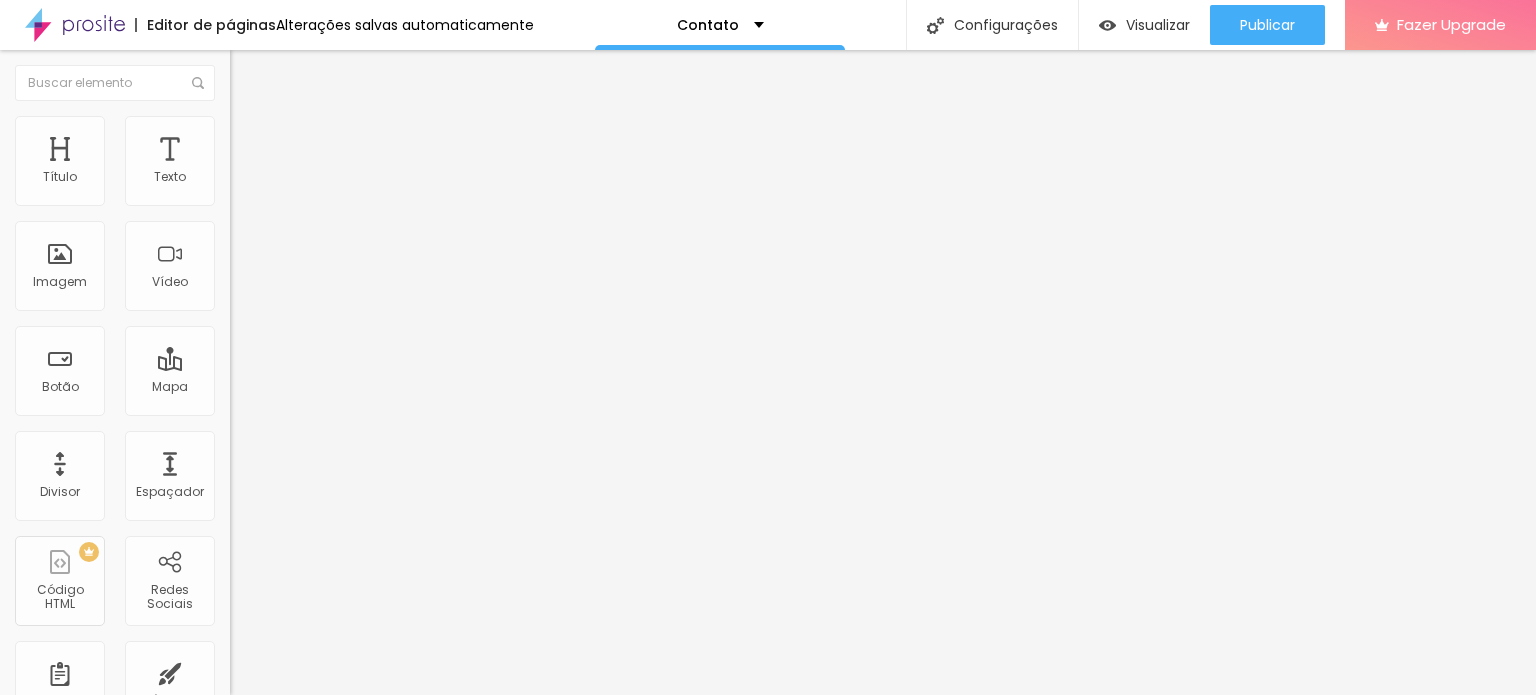 click at bounding box center [350, 194] 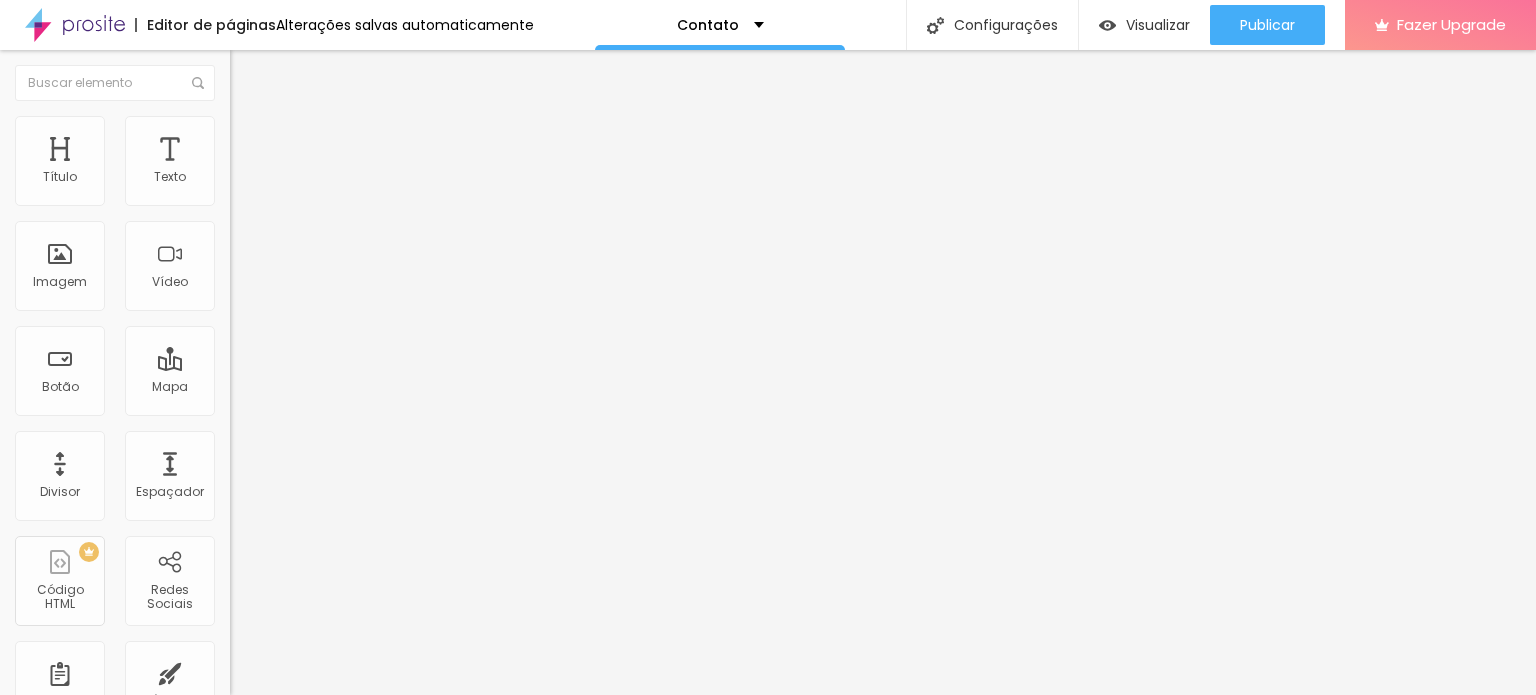 click on "Olá, cheguei até você pela página {page_title} e gostaria de mais informações" at bounding box center (343, 708) 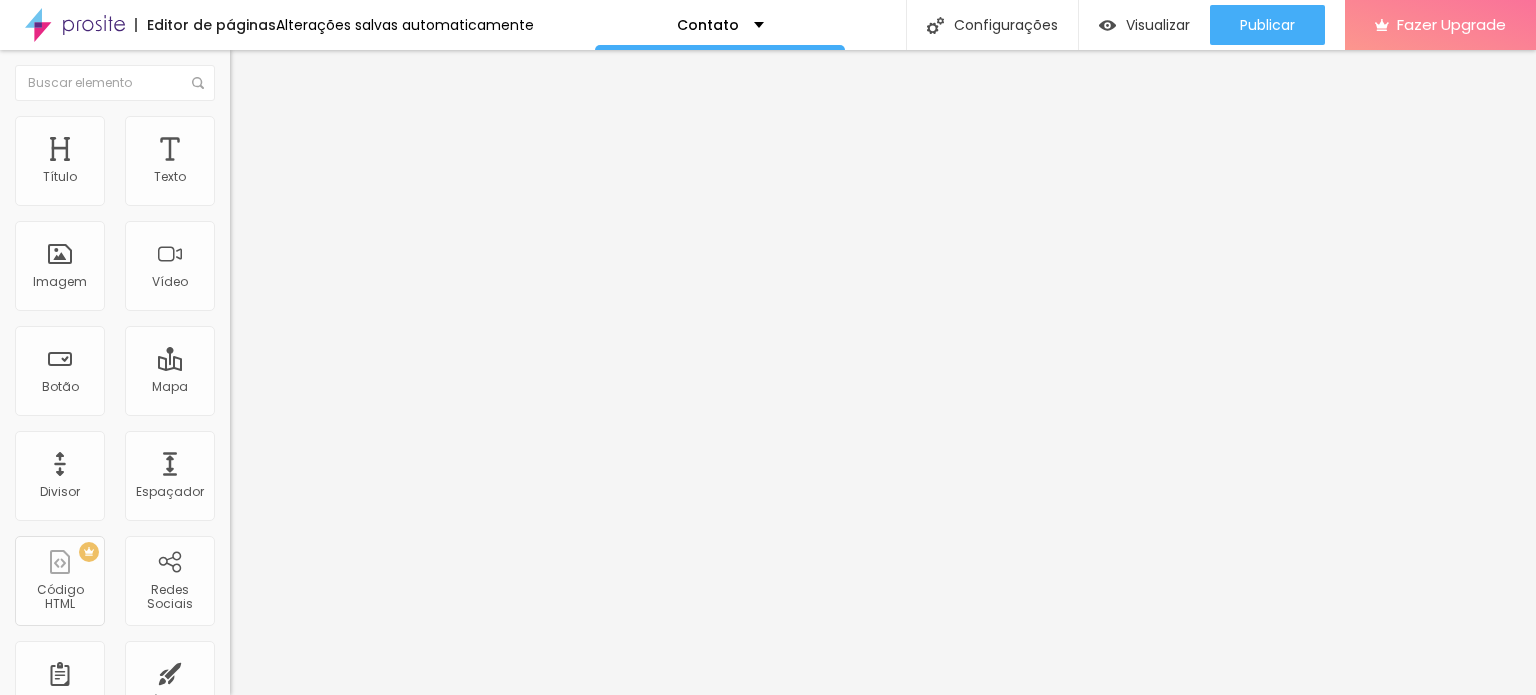 type on "Olá, cheguei até você pela página do site e gostaria de mais informações" 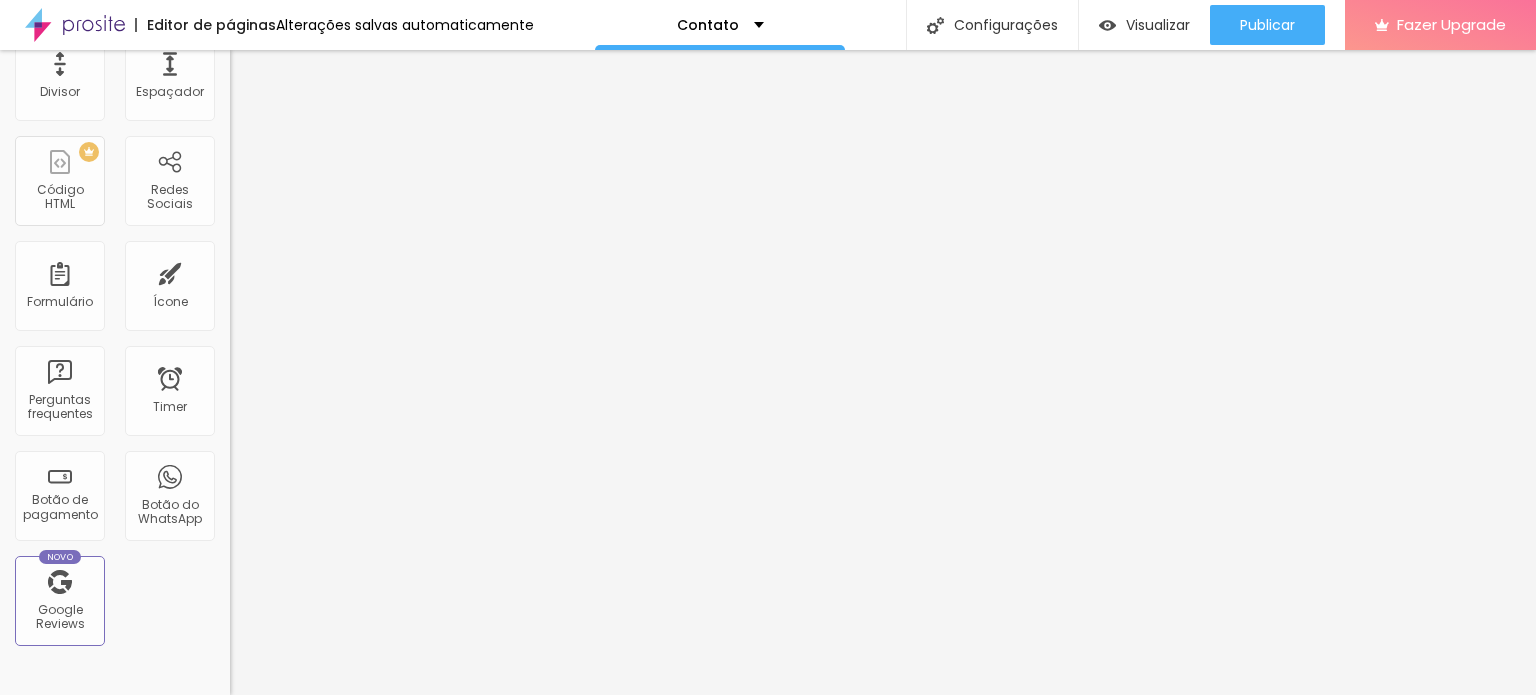 scroll, scrollTop: 0, scrollLeft: 0, axis: both 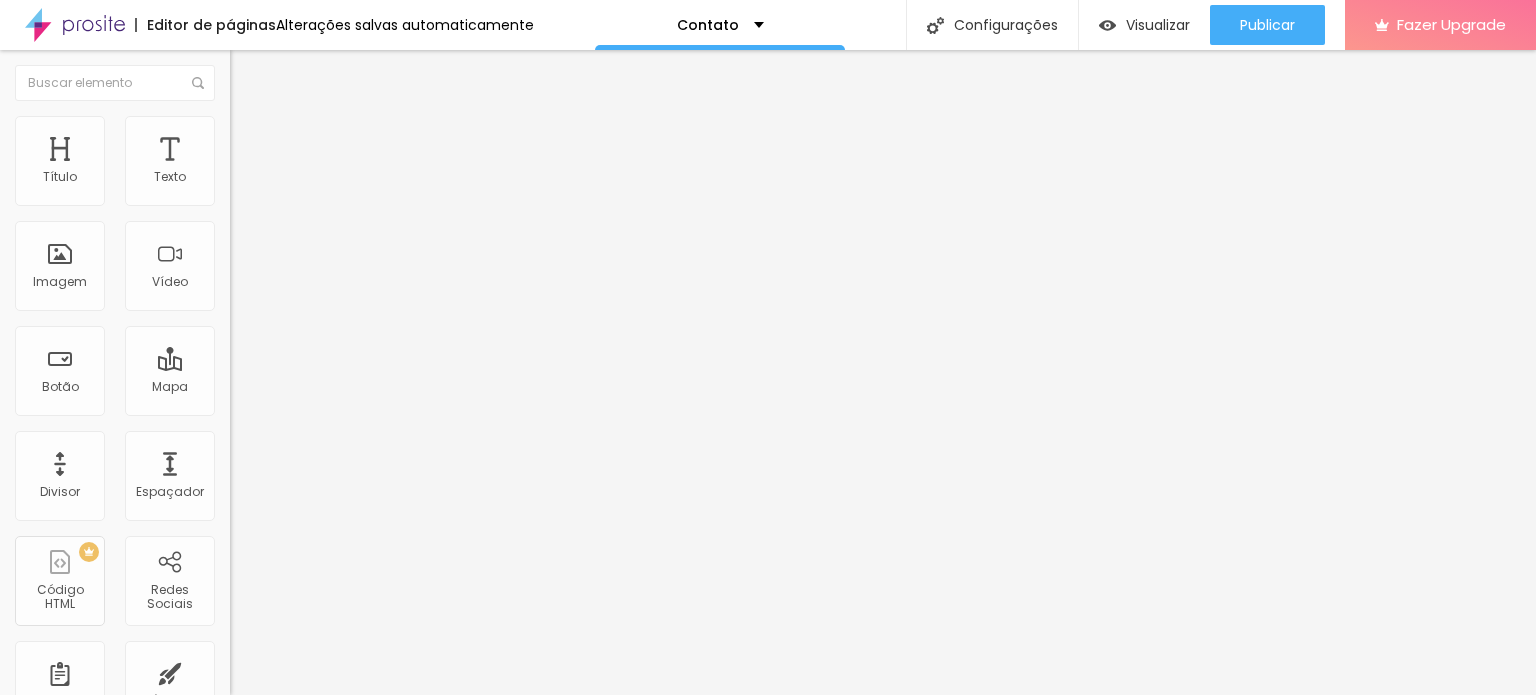 click on "Titulo 1" at bounding box center [279, 158] 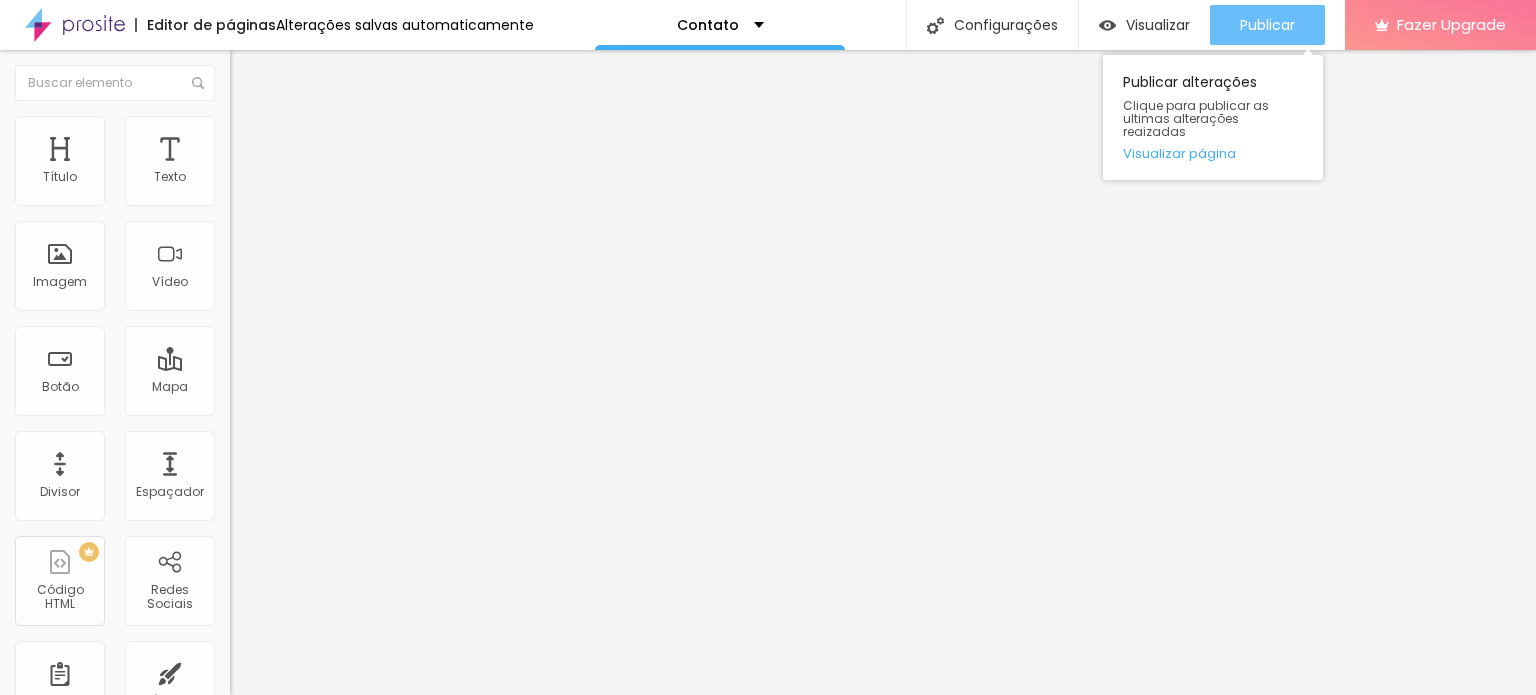 click on "Publicar" at bounding box center (1267, 25) 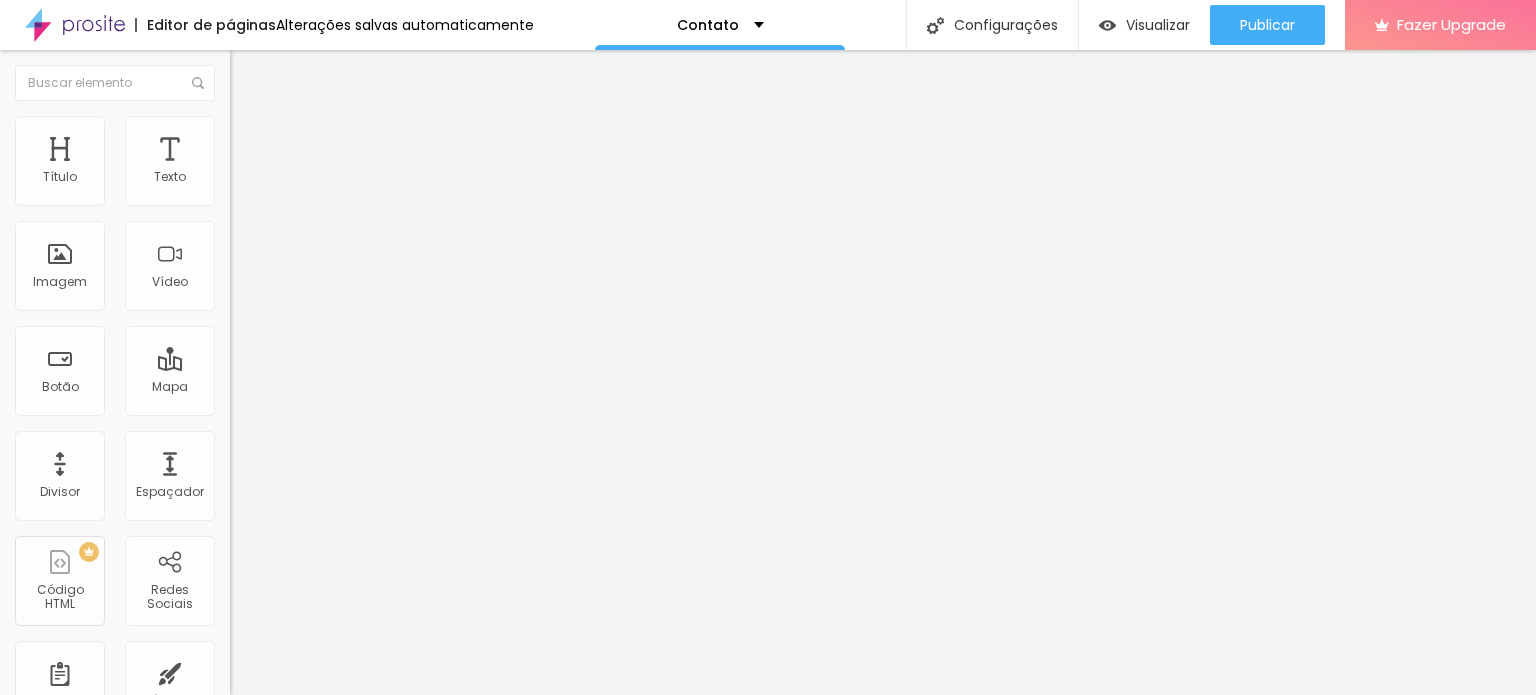 click on "Editor de páginas" at bounding box center (205, 25) 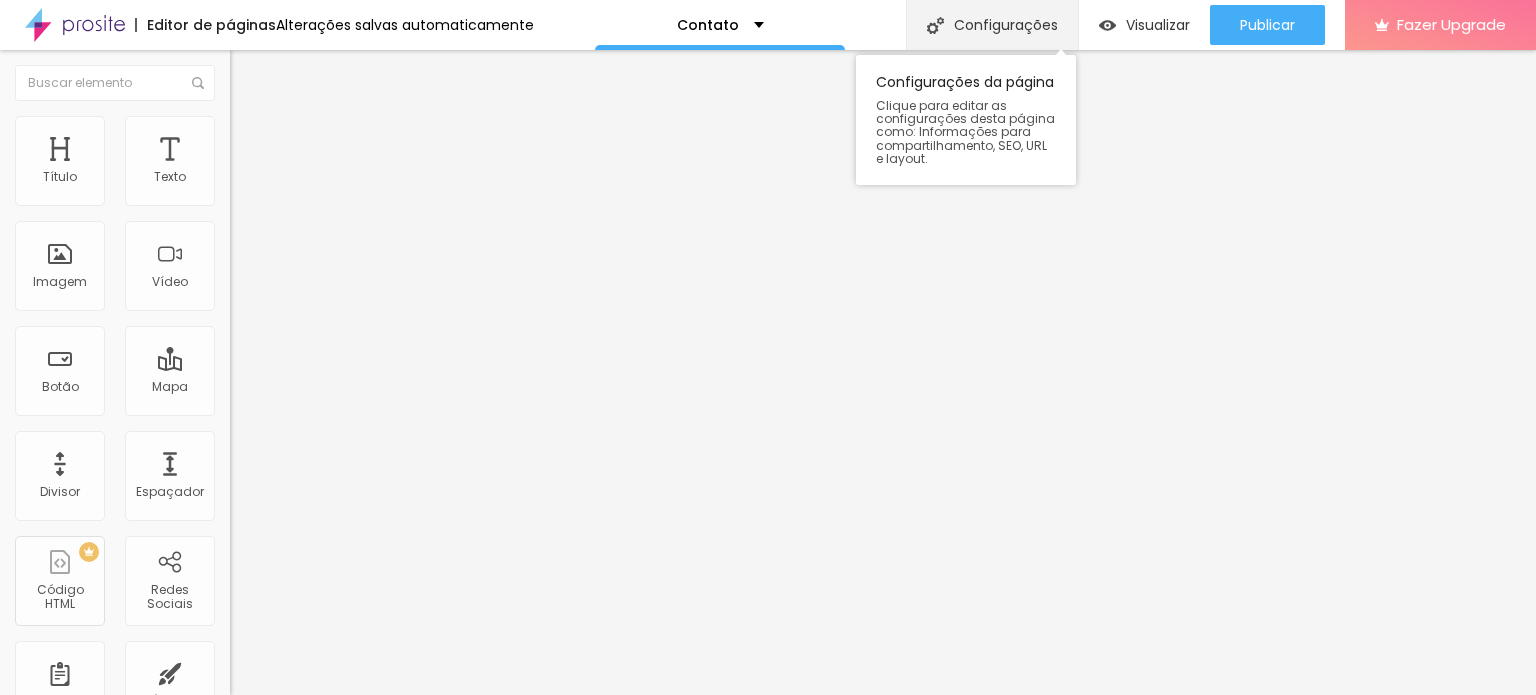 click on "Configurações" at bounding box center [992, 25] 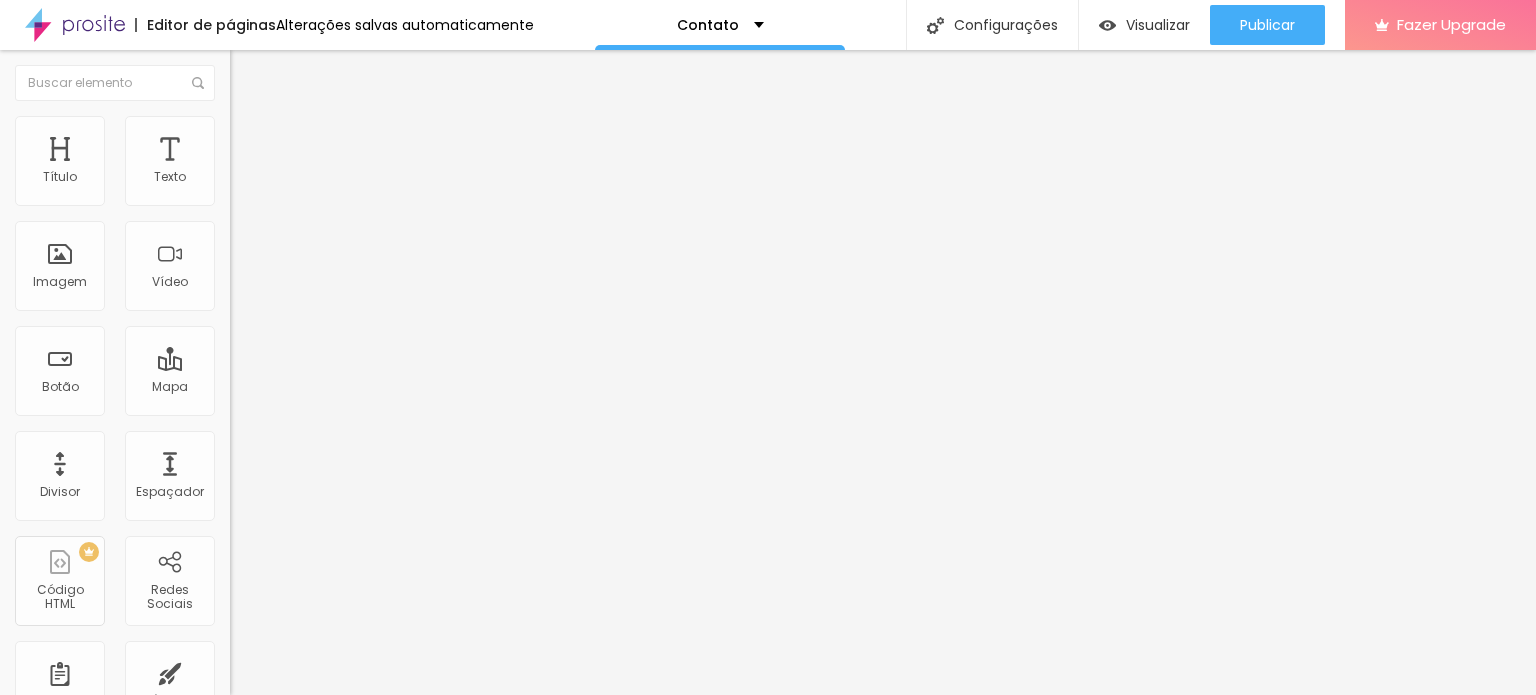 click on "Redes Sociais" at bounding box center [768, 743] 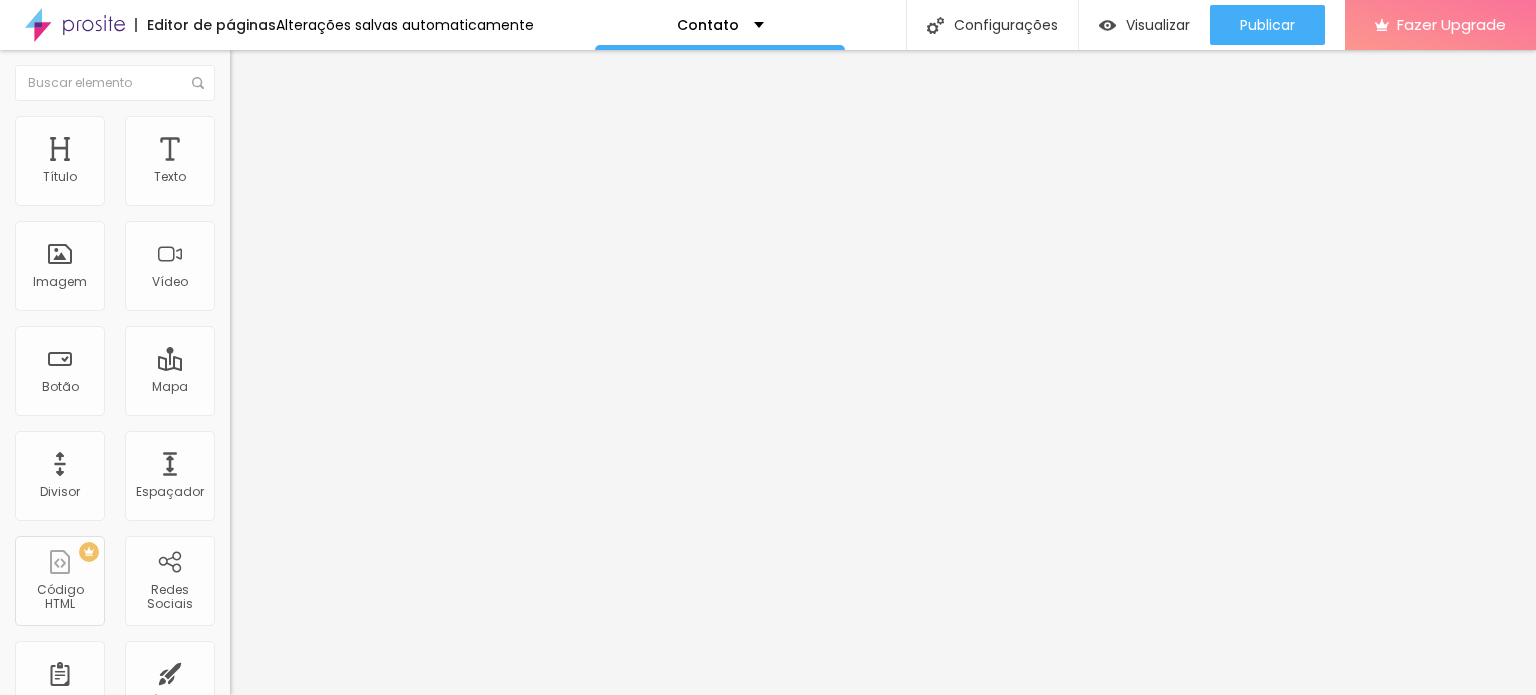 click on "Avançado" at bounding box center [768, 767] 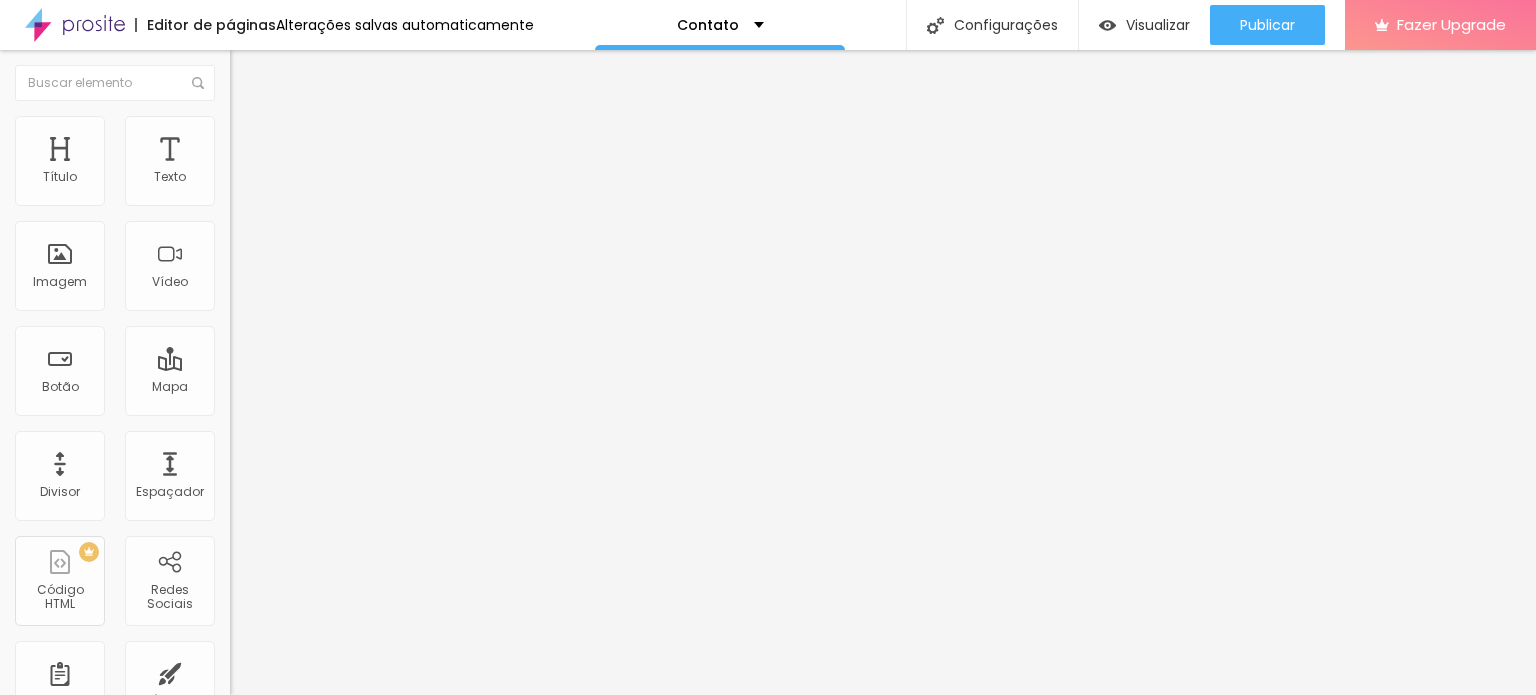 scroll, scrollTop: 0, scrollLeft: 0, axis: both 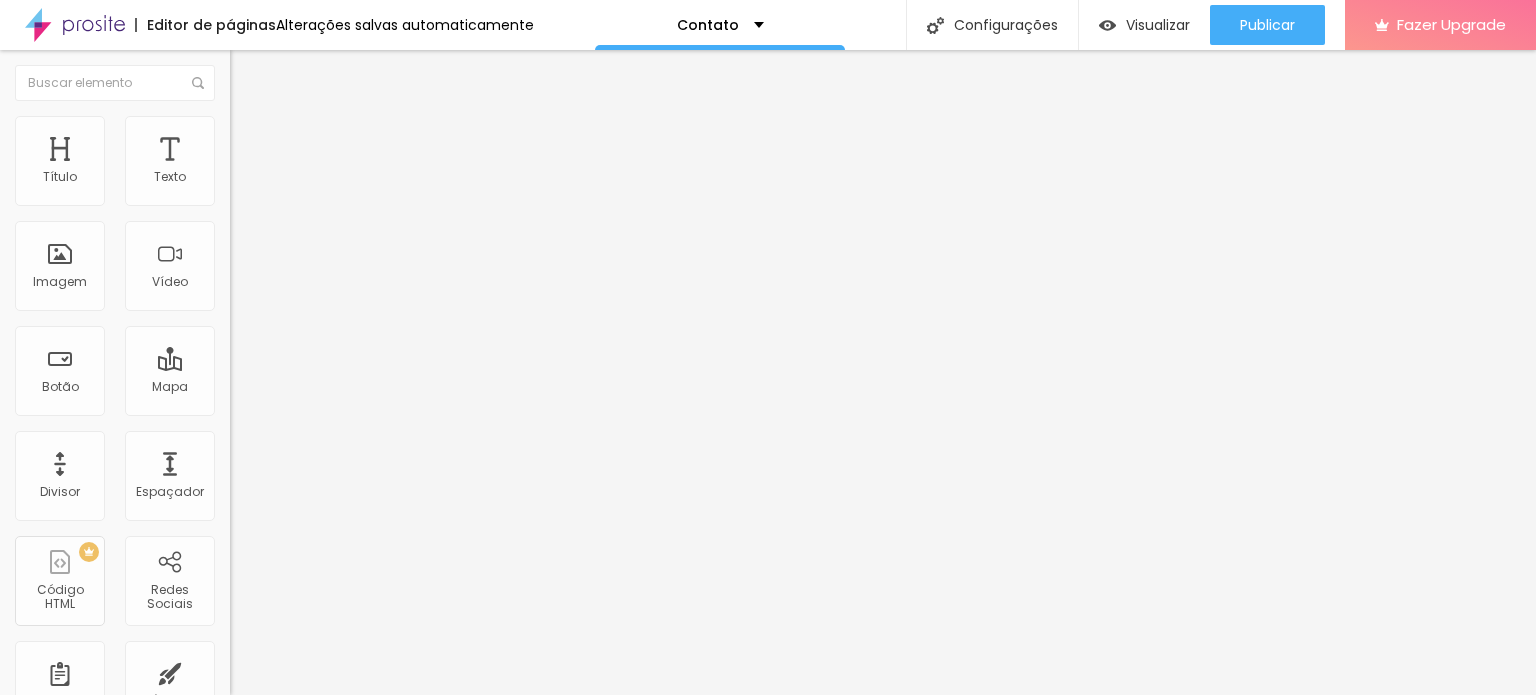 drag, startPoint x: 216, startPoint y: 29, endPoint x: 6, endPoint y: 25, distance: 210.03809 